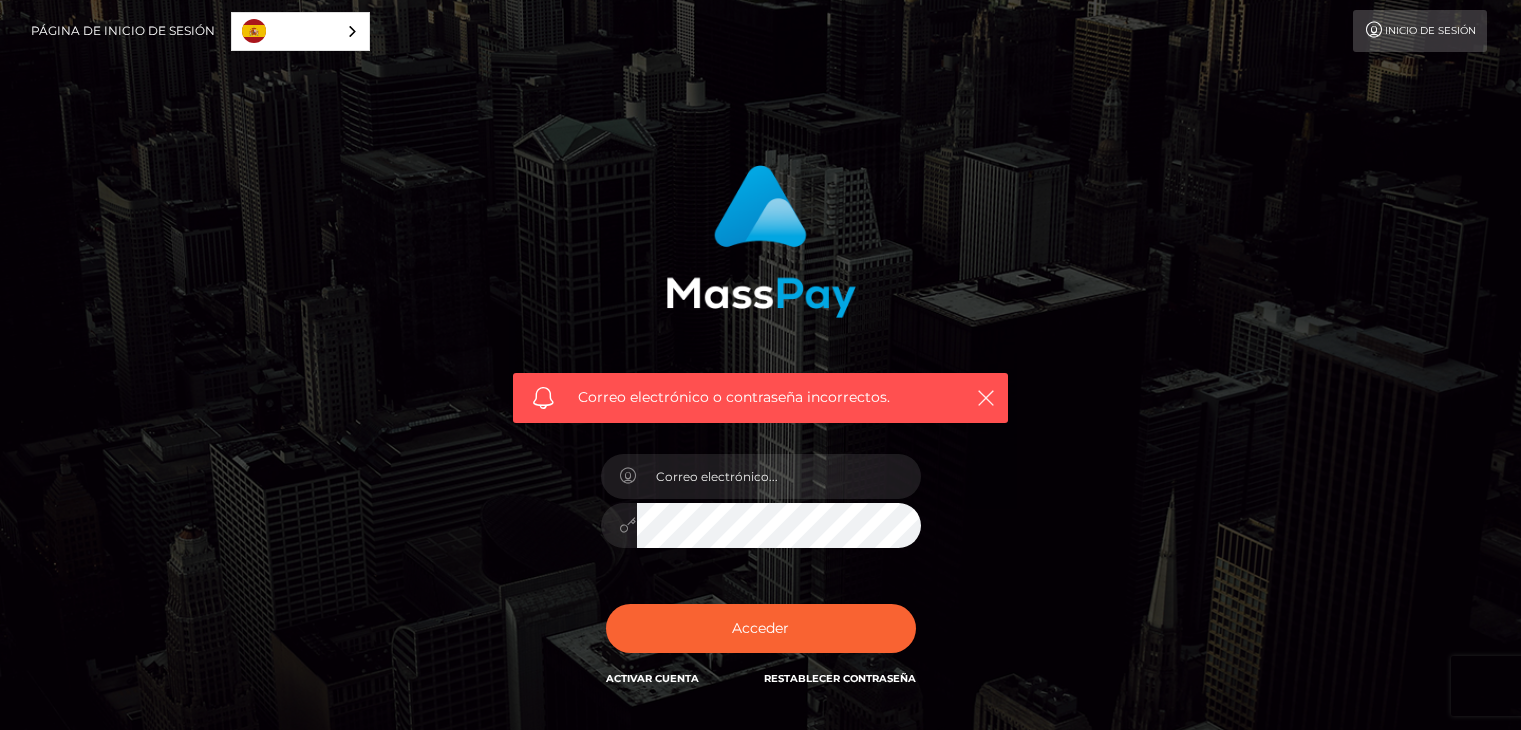 scroll, scrollTop: 0, scrollLeft: 0, axis: both 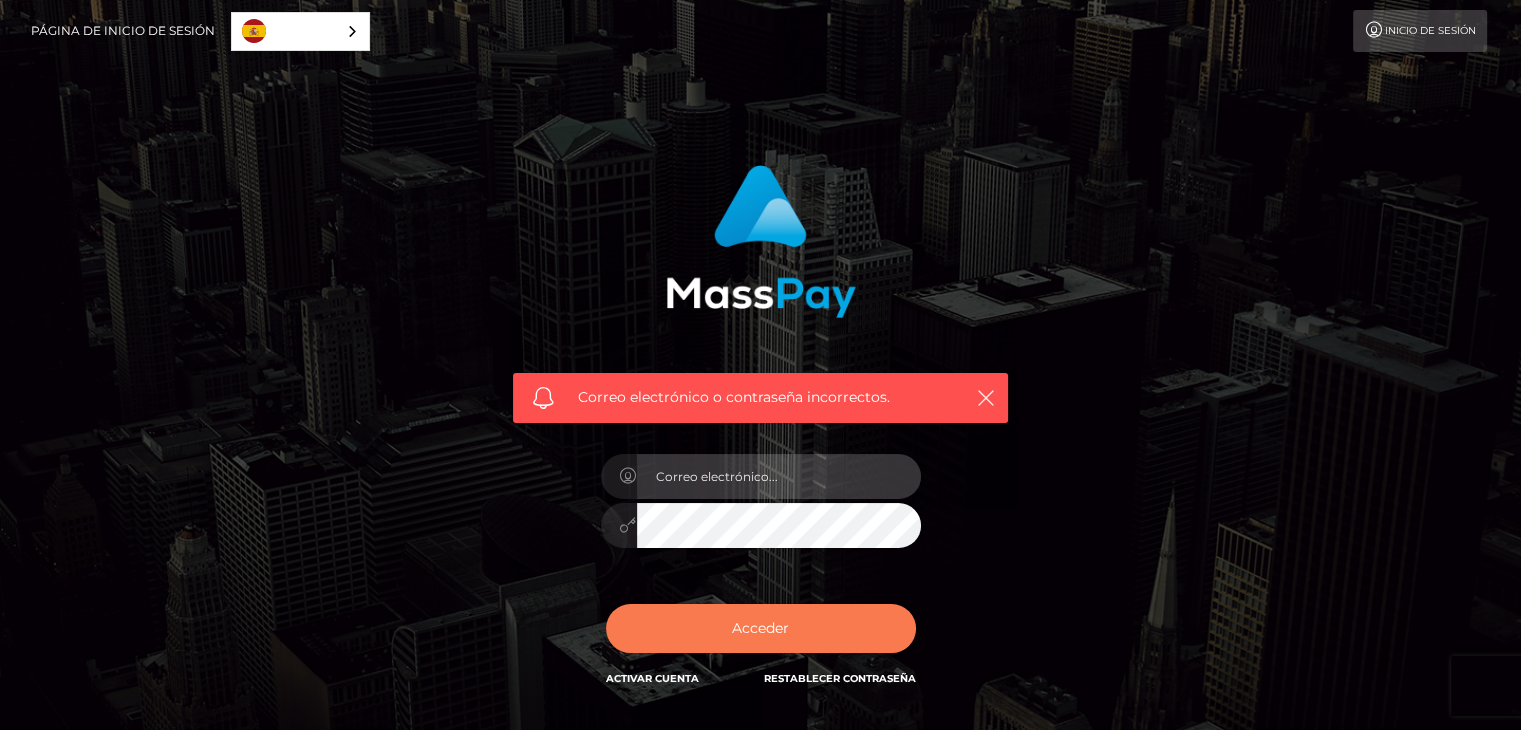 type on "anreyno12@gmail.com" 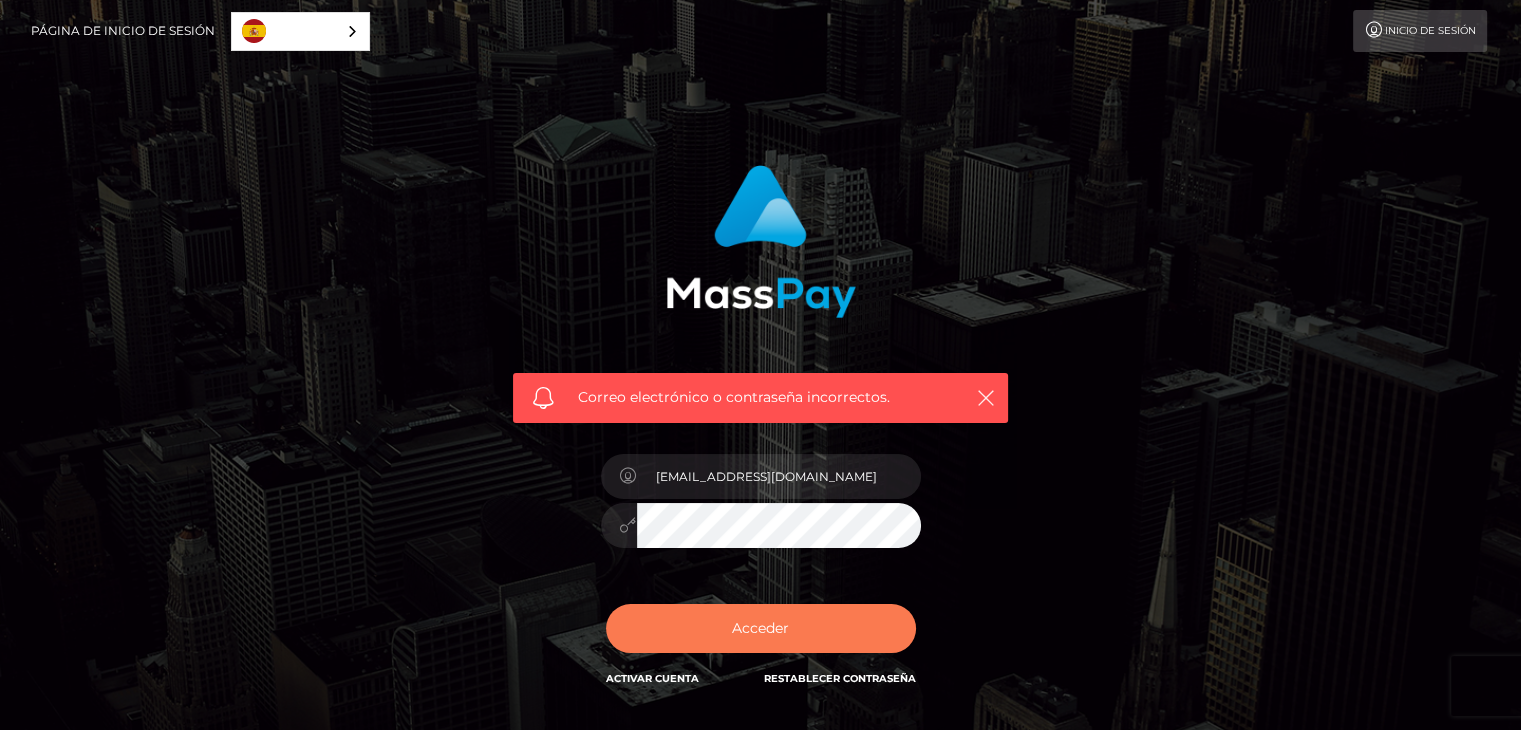 click on "Acceder" at bounding box center (761, 628) 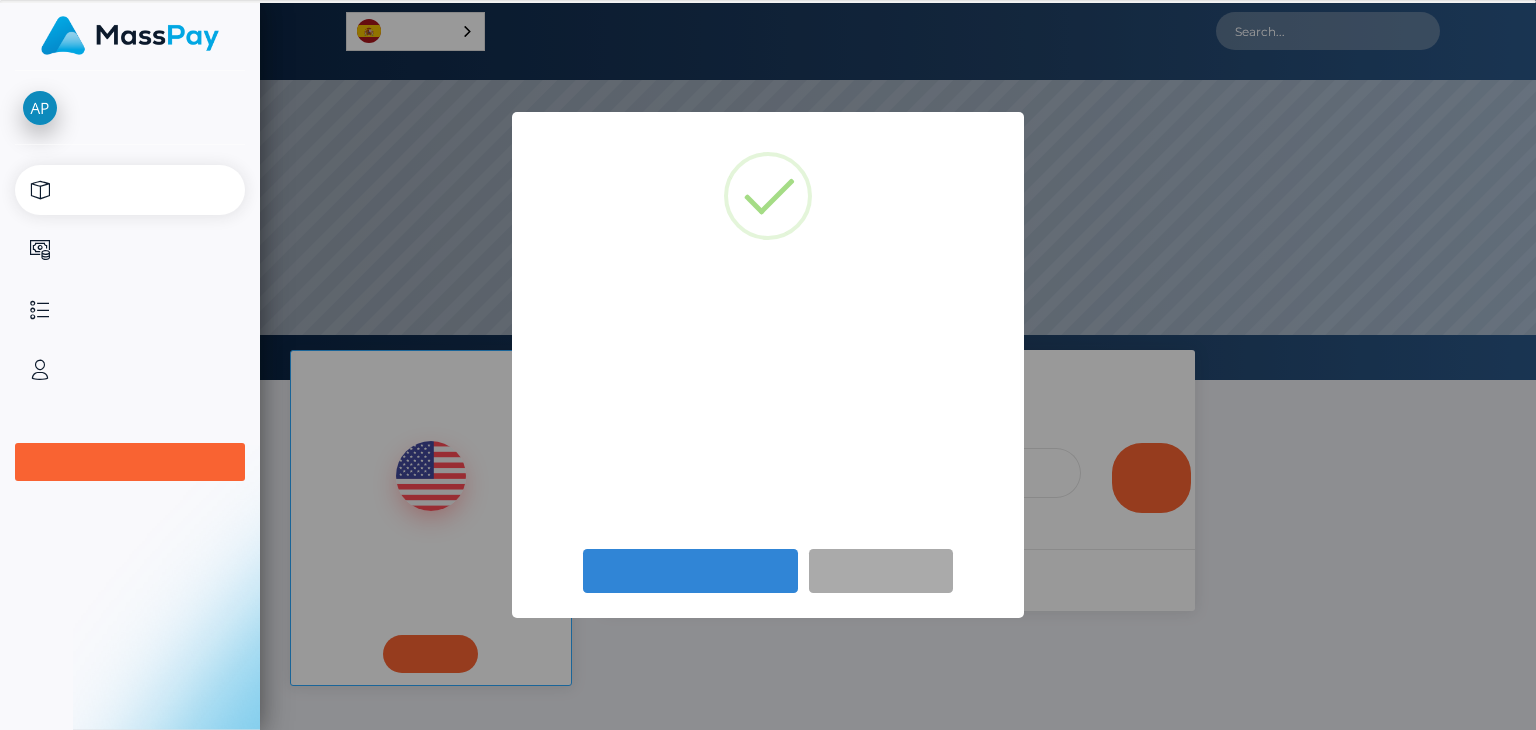 scroll, scrollTop: 0, scrollLeft: 0, axis: both 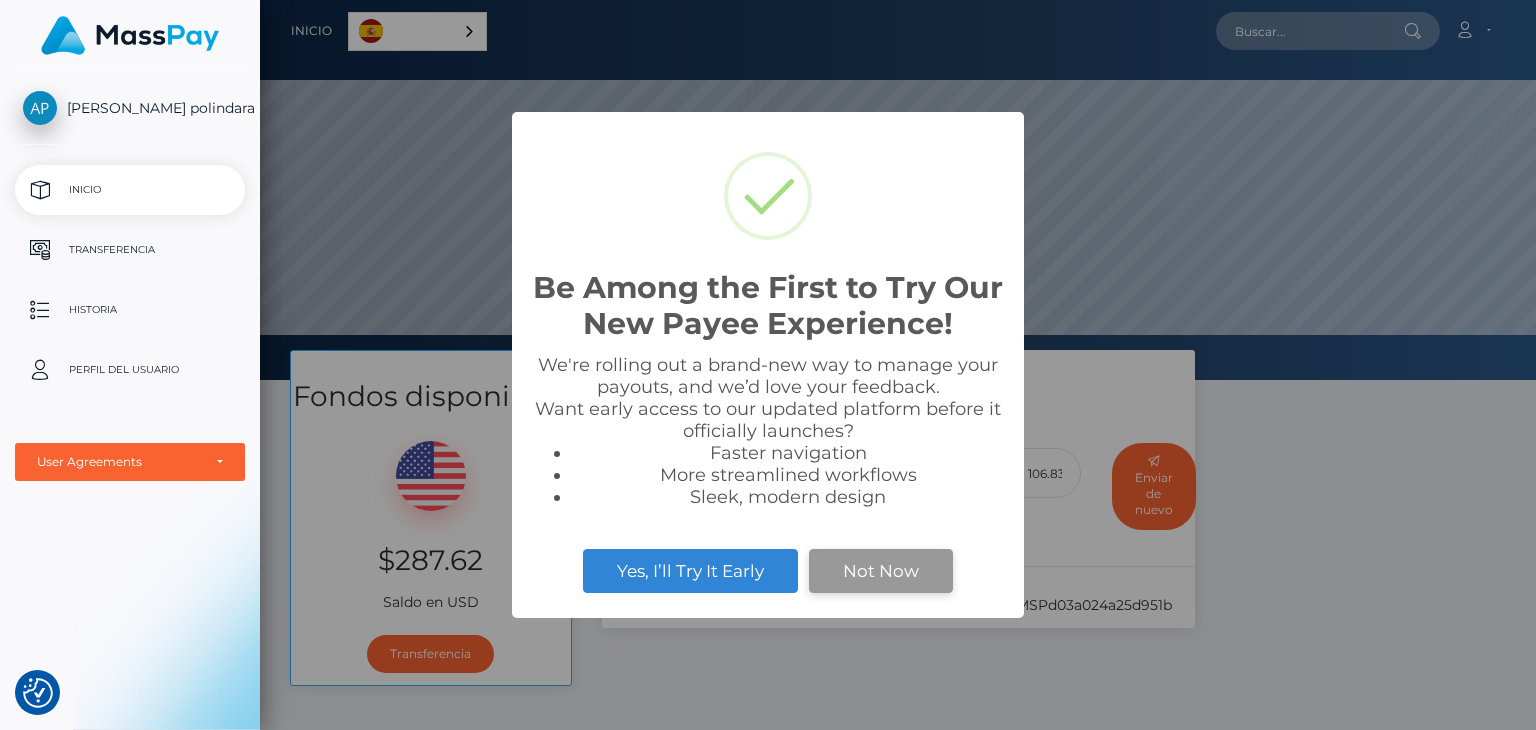 click on "Not Now" at bounding box center (881, 571) 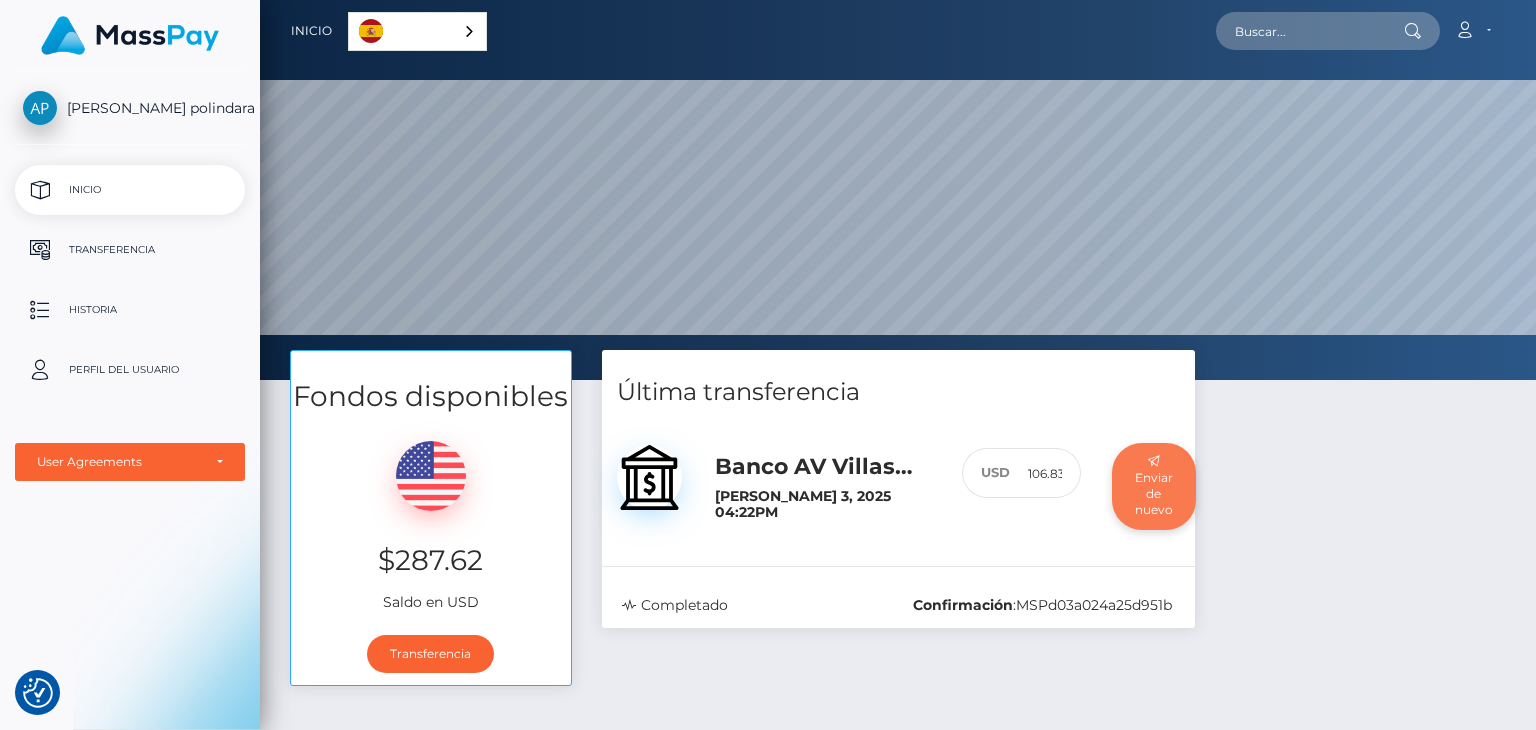 click on "Enviar de nuevo" at bounding box center [1154, 486] 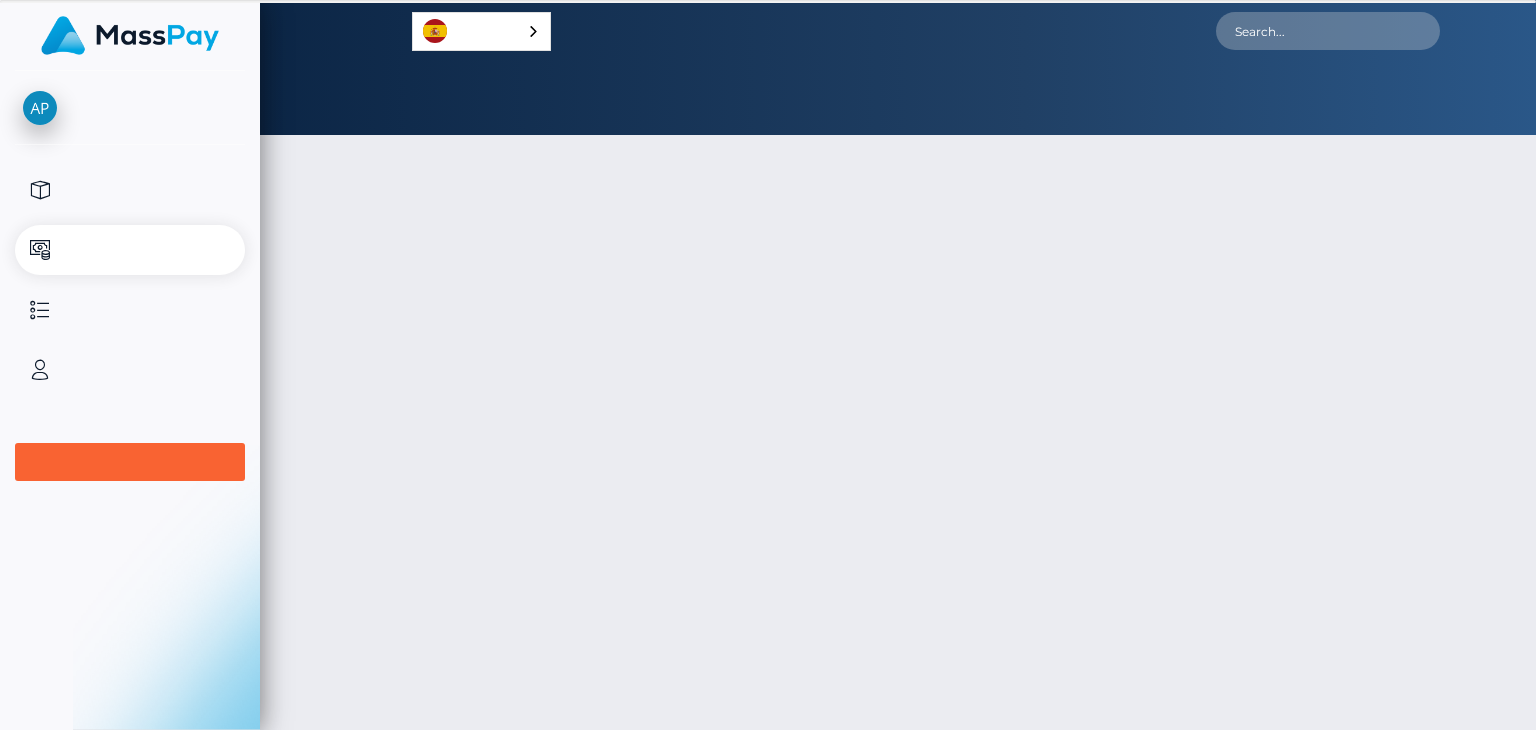 scroll, scrollTop: 0, scrollLeft: 0, axis: both 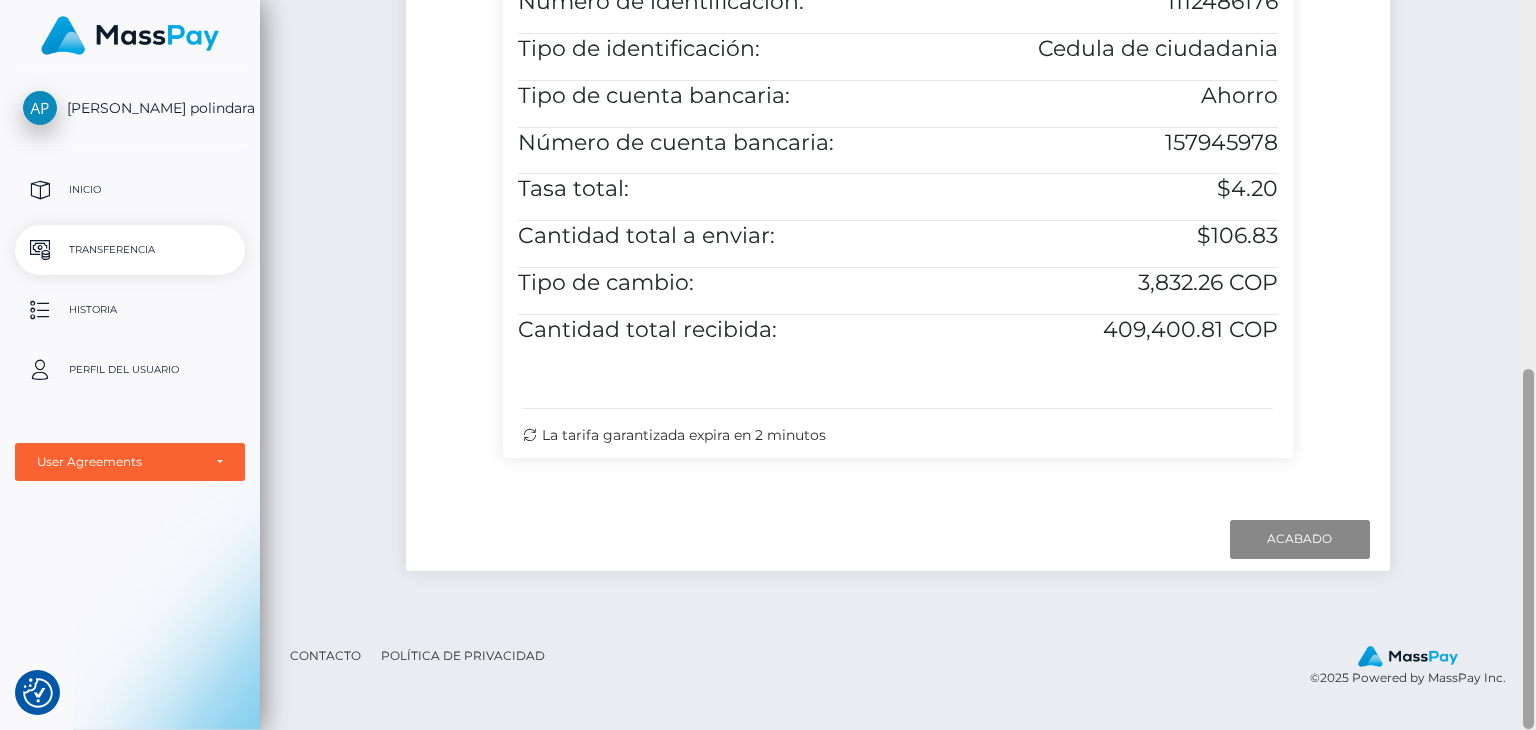 click at bounding box center [1528, 365] 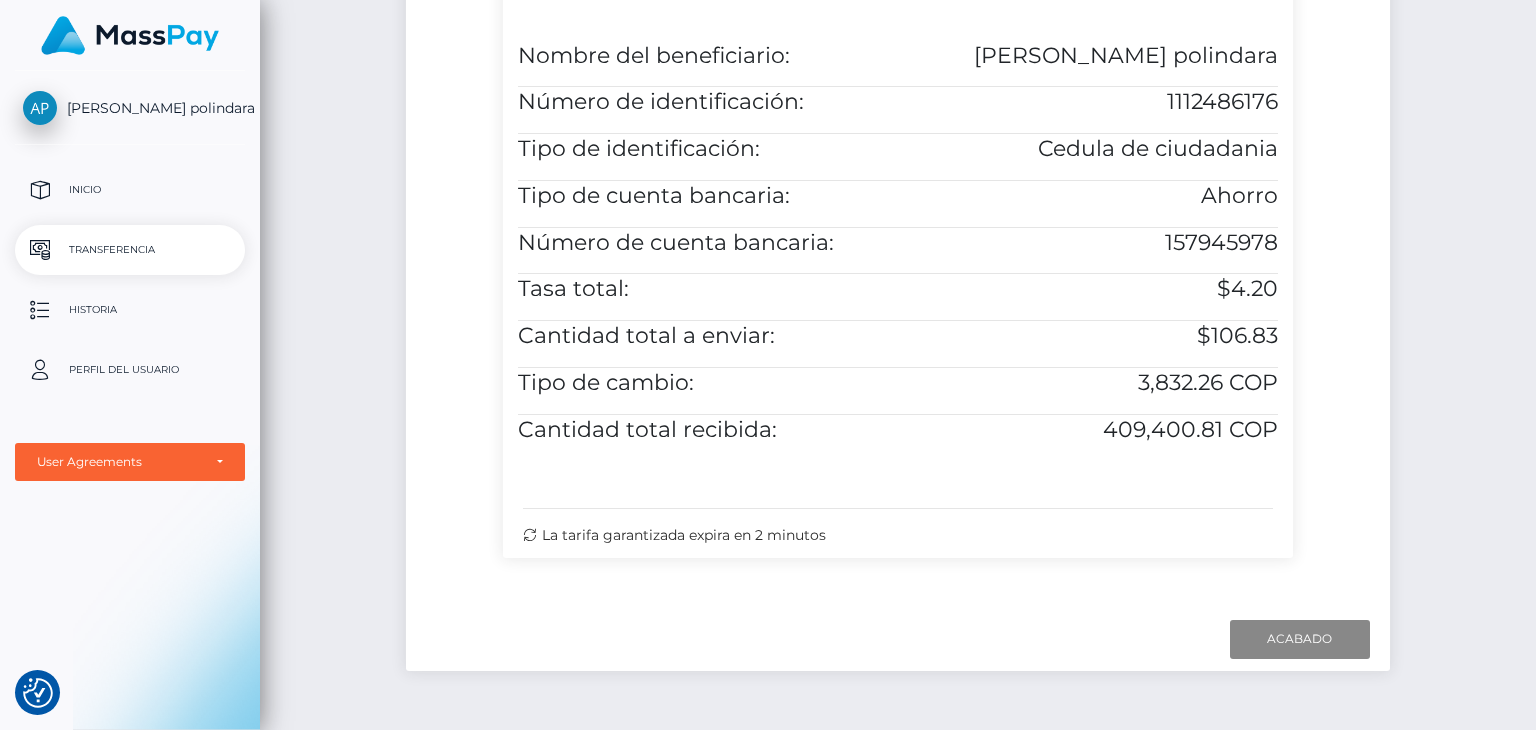 scroll, scrollTop: 148, scrollLeft: 0, axis: vertical 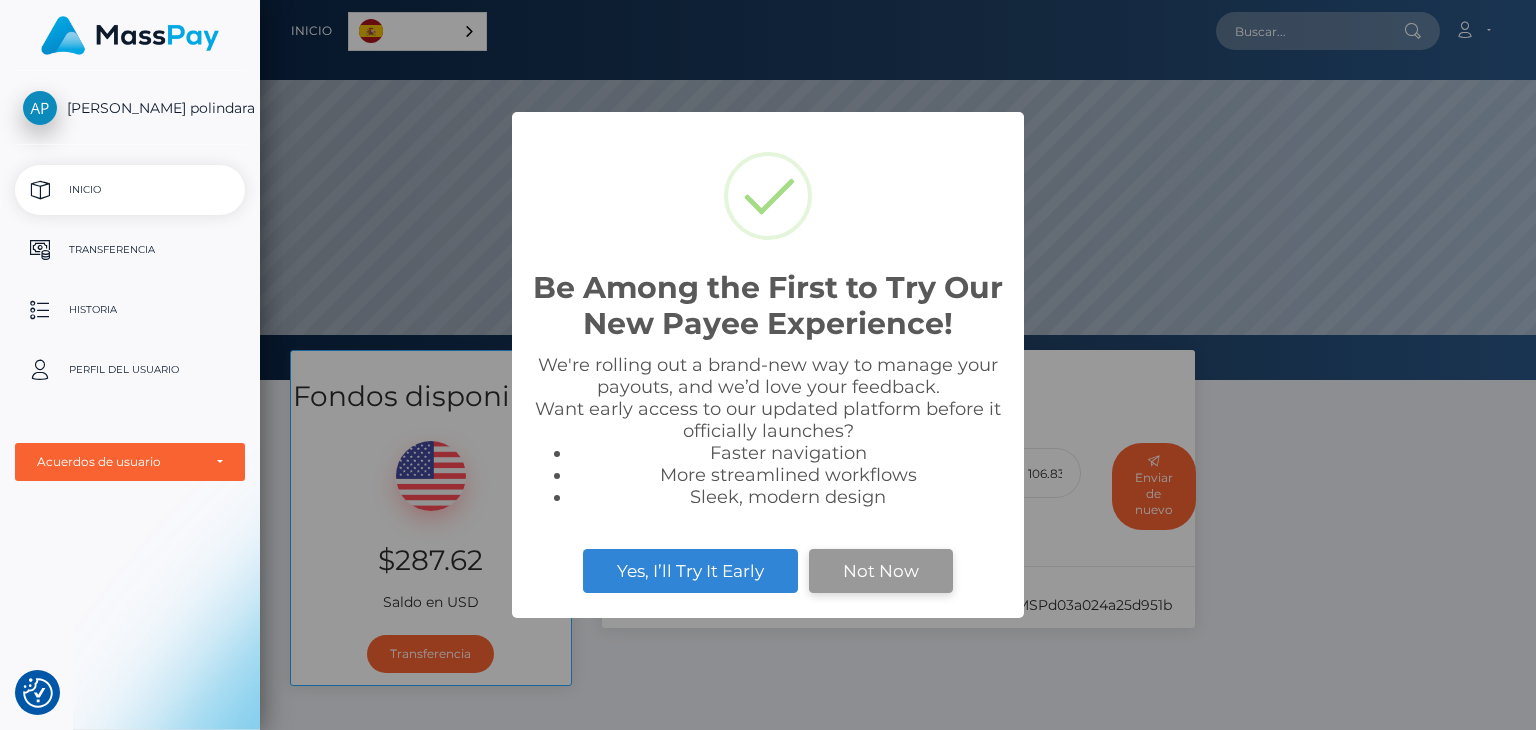 click on "Yes, I’ll Try It Early Not Now" at bounding box center (768, 571) 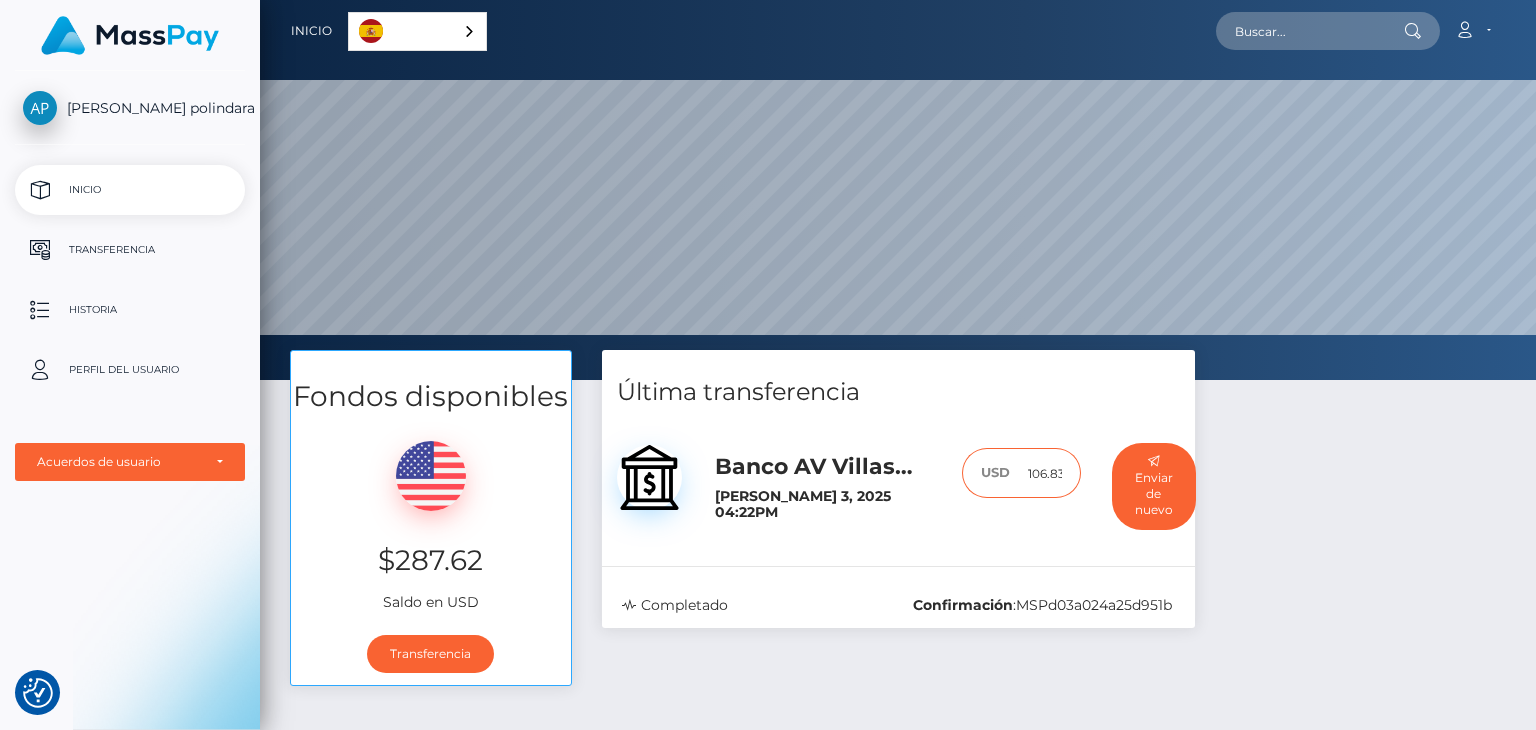 scroll, scrollTop: 0, scrollLeft: 3, axis: horizontal 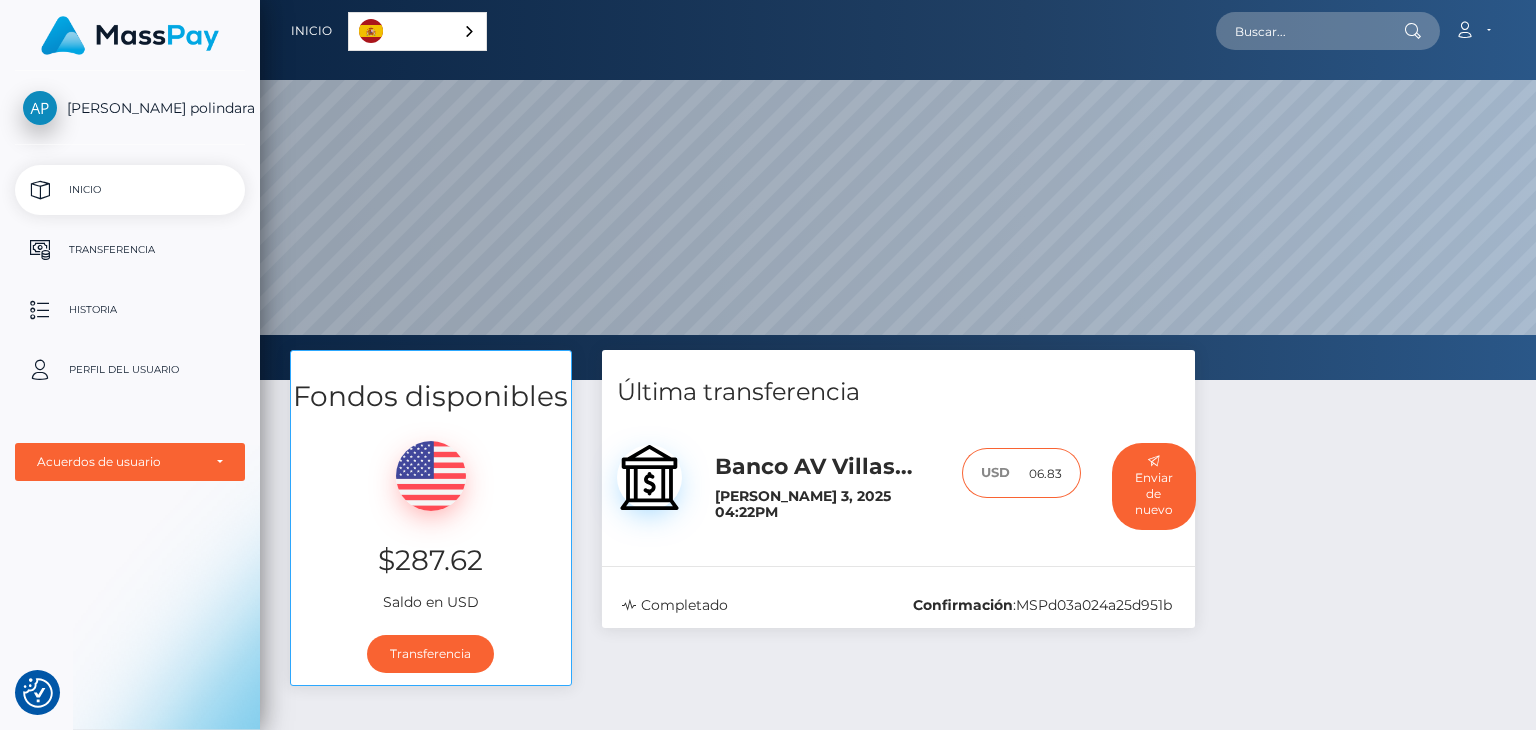 drag, startPoint x: 1027, startPoint y: 476, endPoint x: 1237, endPoint y: 526, distance: 215.87033 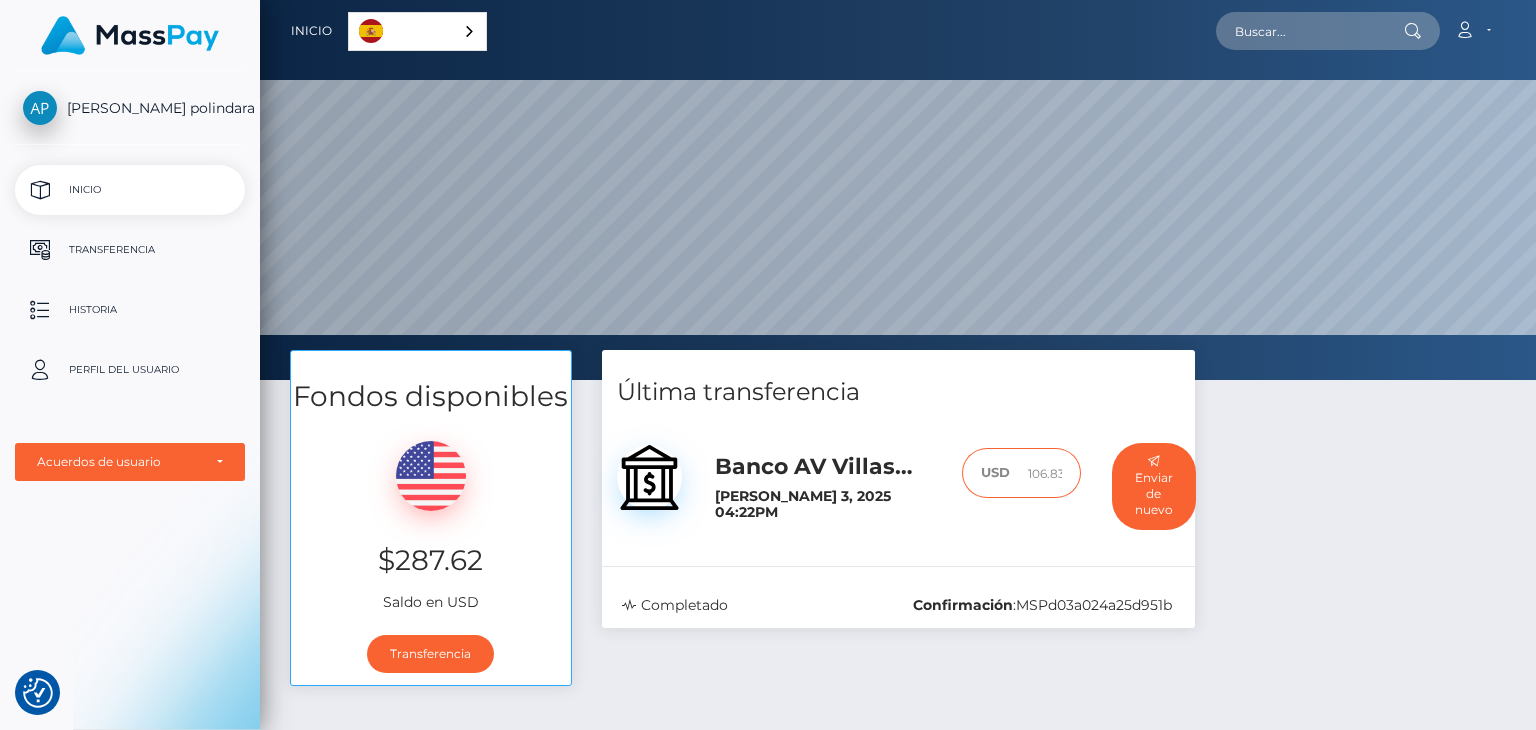 scroll, scrollTop: 0, scrollLeft: 0, axis: both 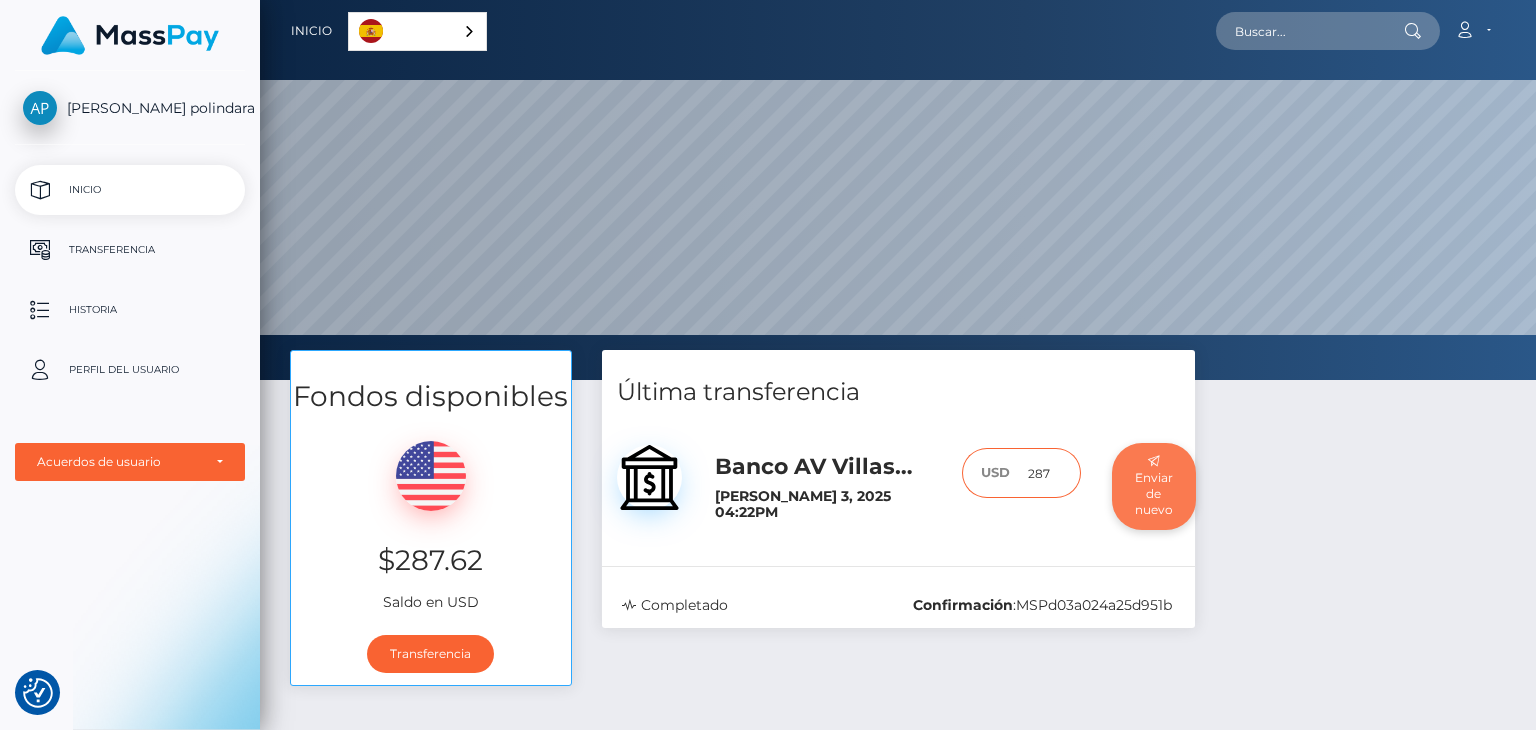 type on "287" 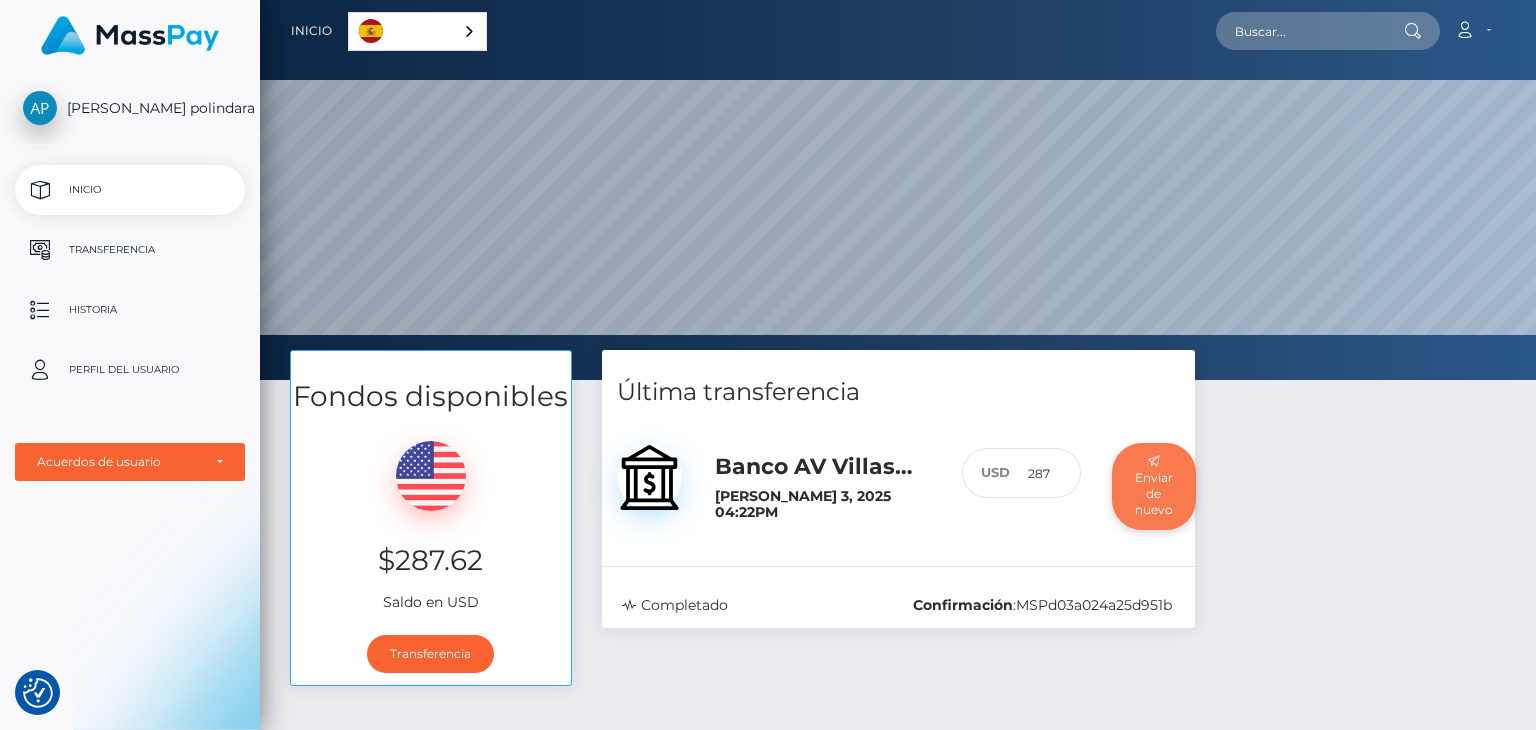 click on "Enviar de nuevo" at bounding box center (1154, 486) 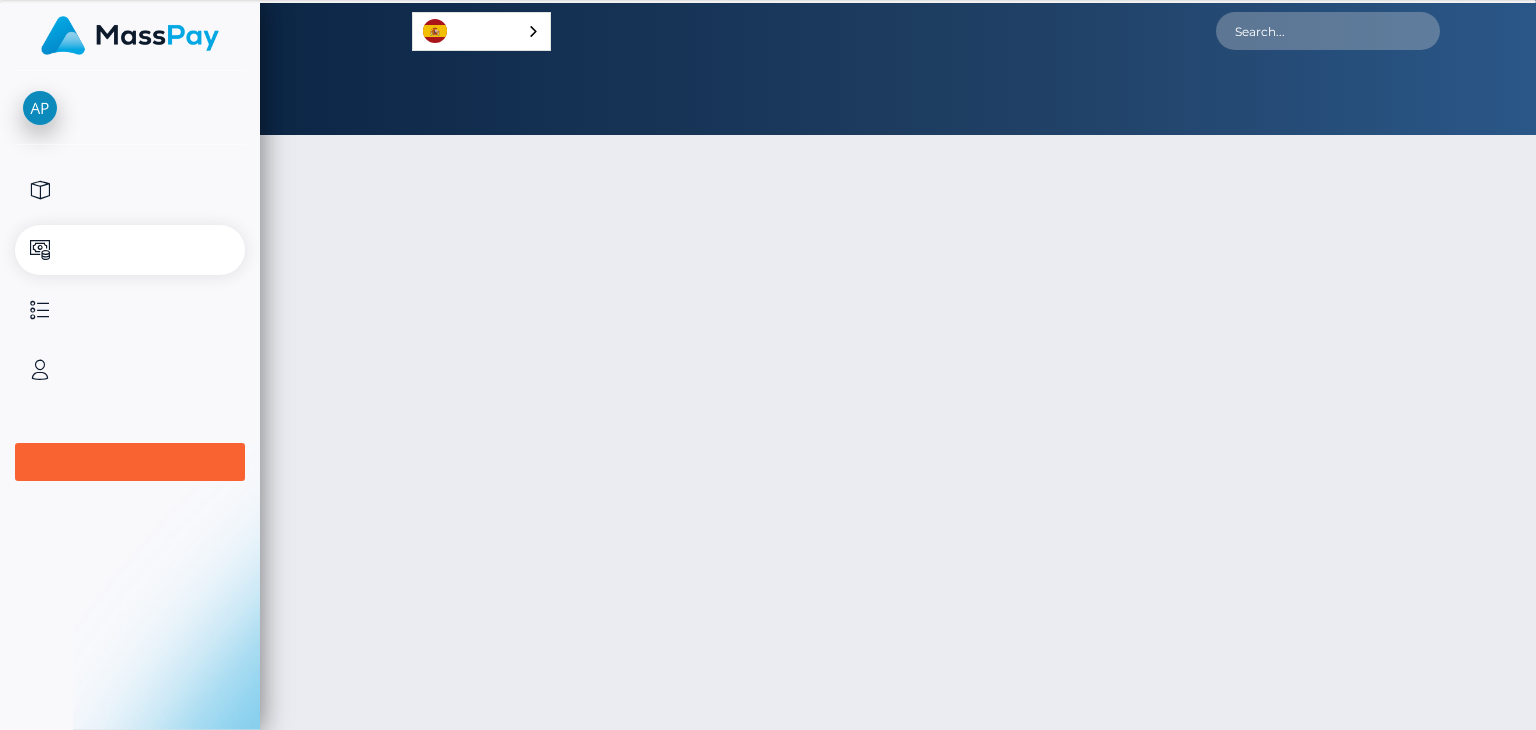 scroll, scrollTop: 0, scrollLeft: 0, axis: both 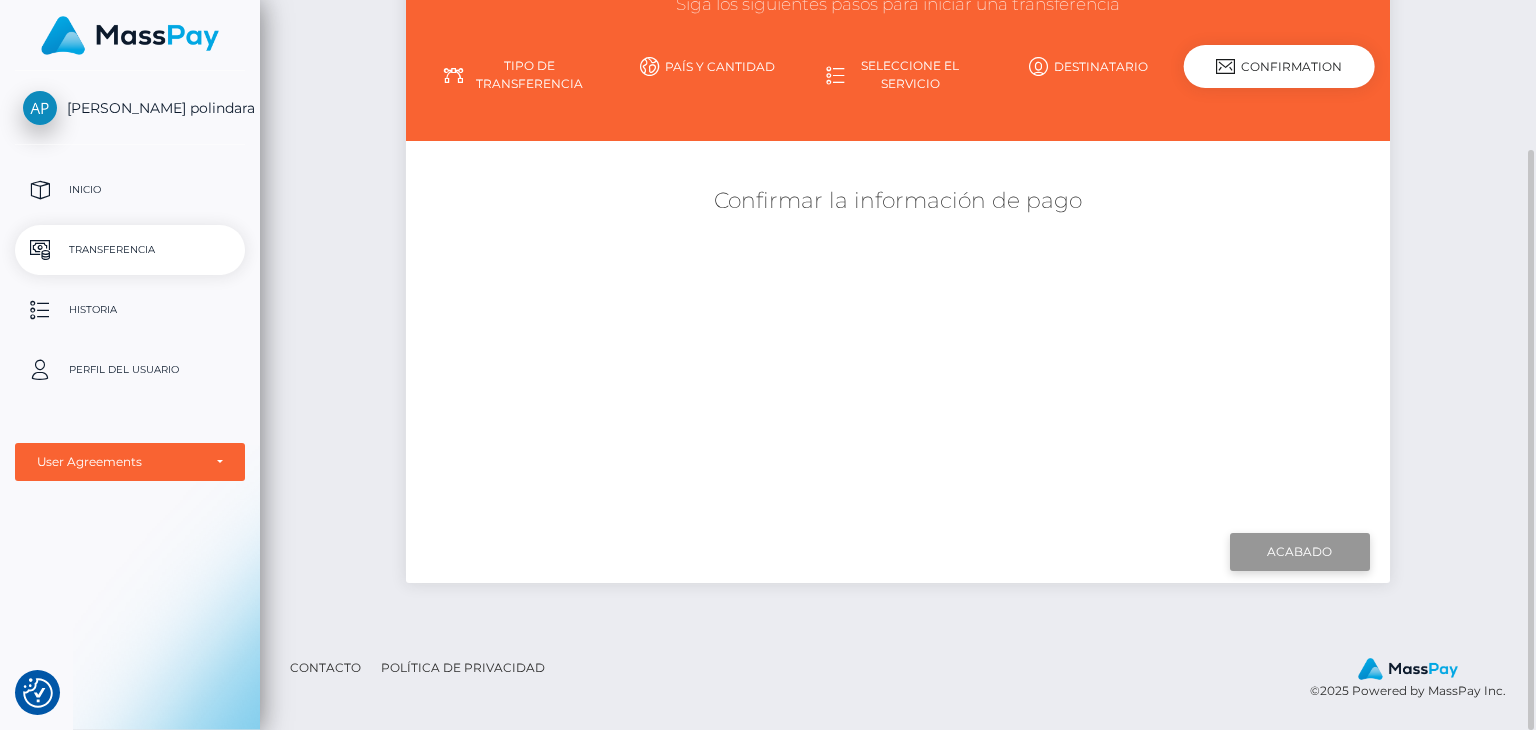 click on "Finish" at bounding box center [1300, 552] 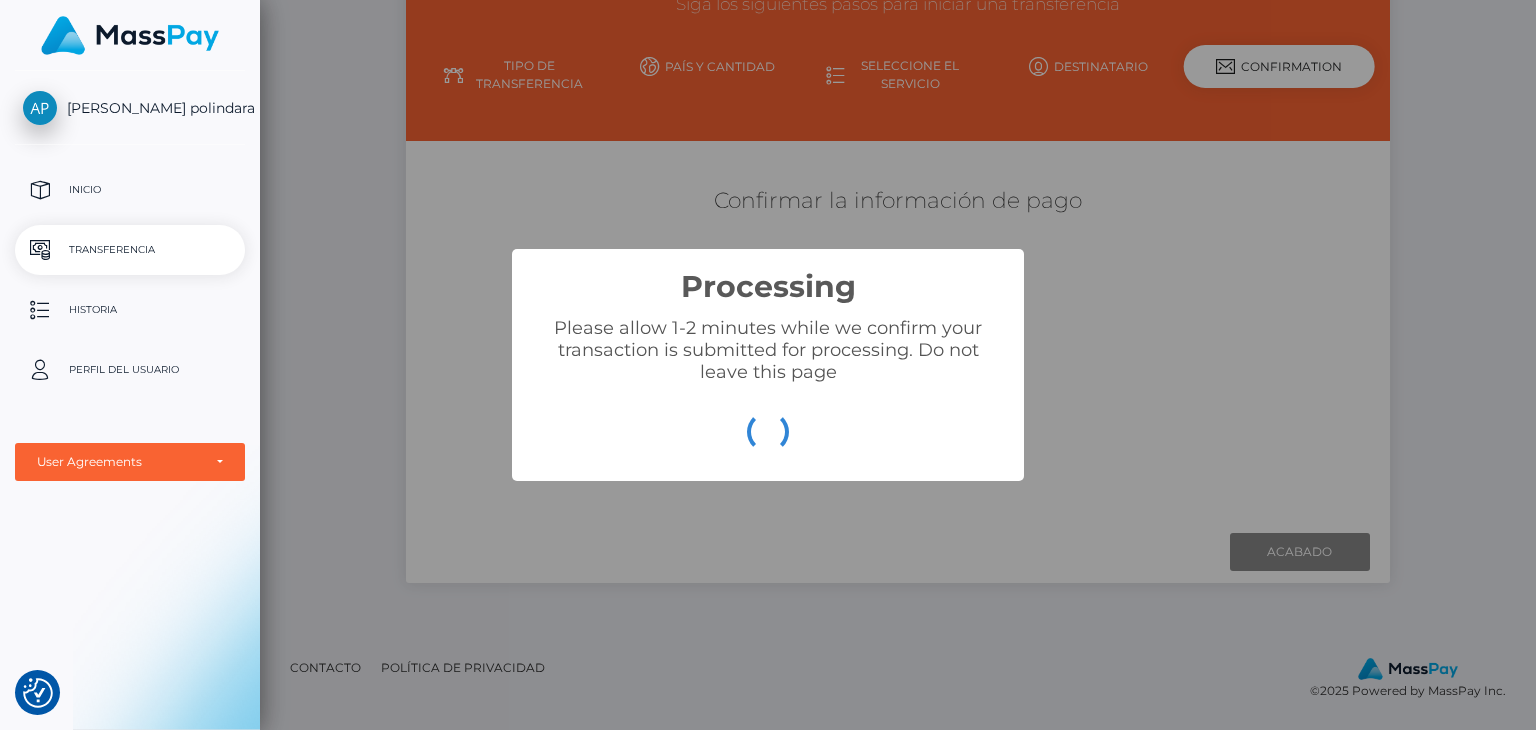 drag, startPoint x: 1108, startPoint y: 345, endPoint x: 1099, endPoint y: 336, distance: 12.727922 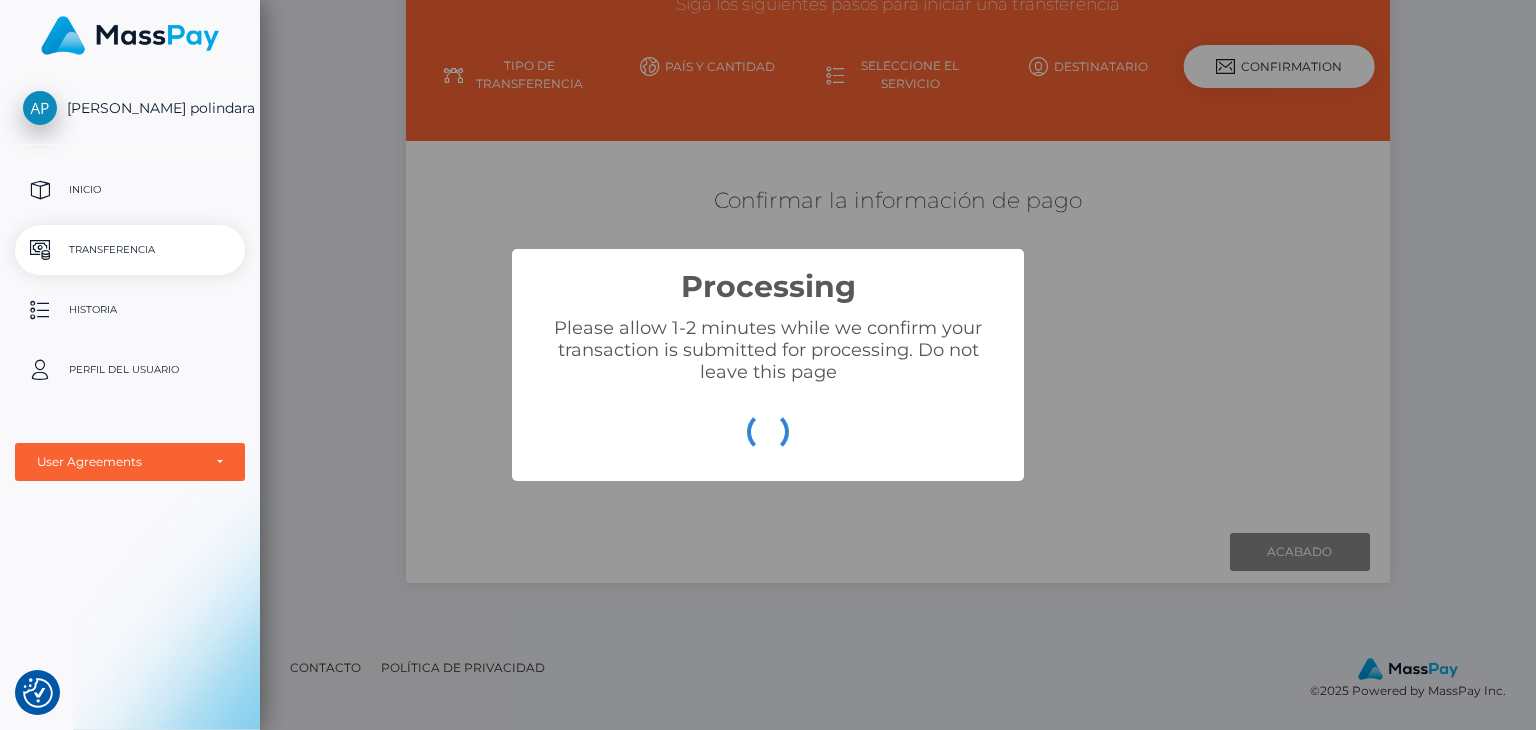 click on "Processing × Please allow 1-2 minutes while we confirm your transaction is submitted for processing. Do not leave this page OK Cancel" at bounding box center (768, 365) 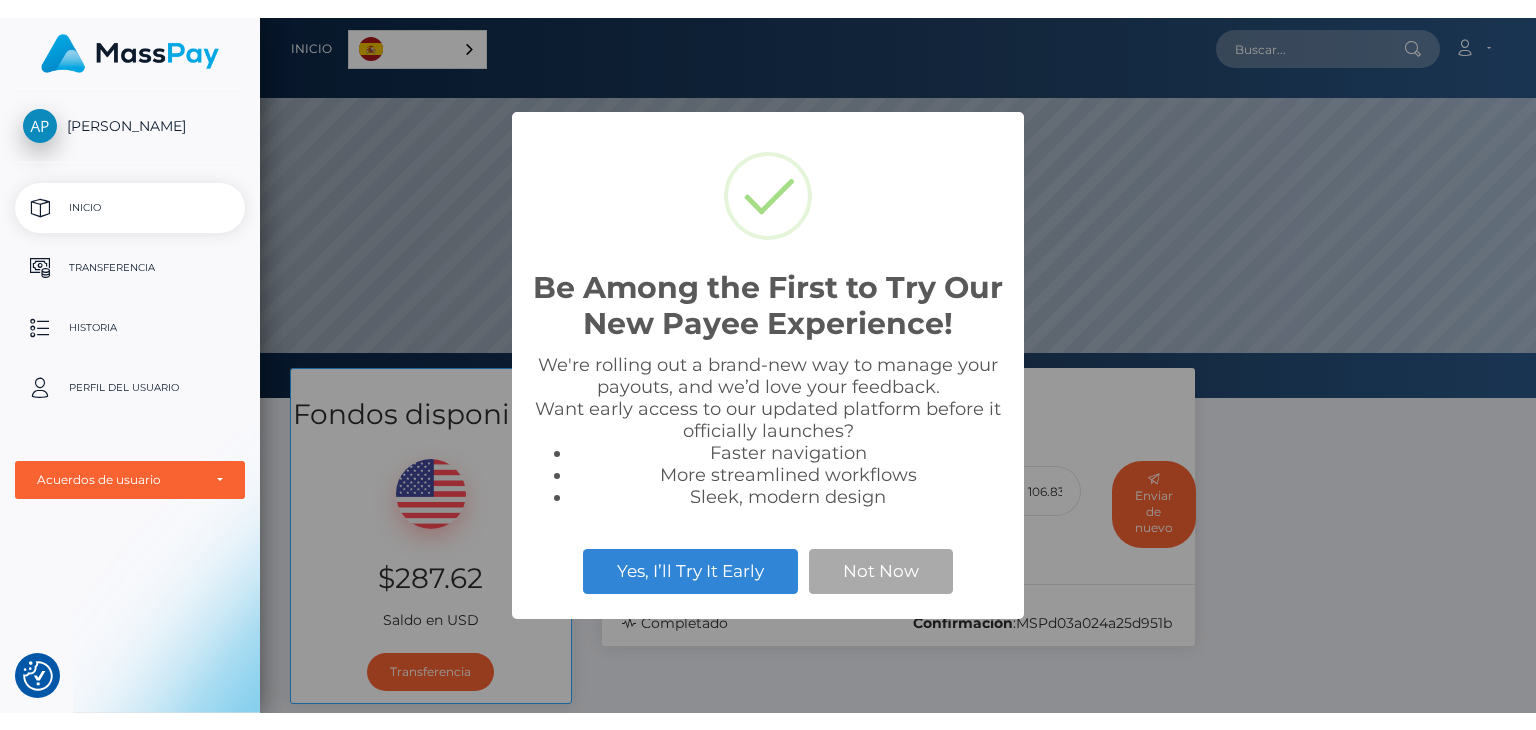 scroll, scrollTop: 0, scrollLeft: 0, axis: both 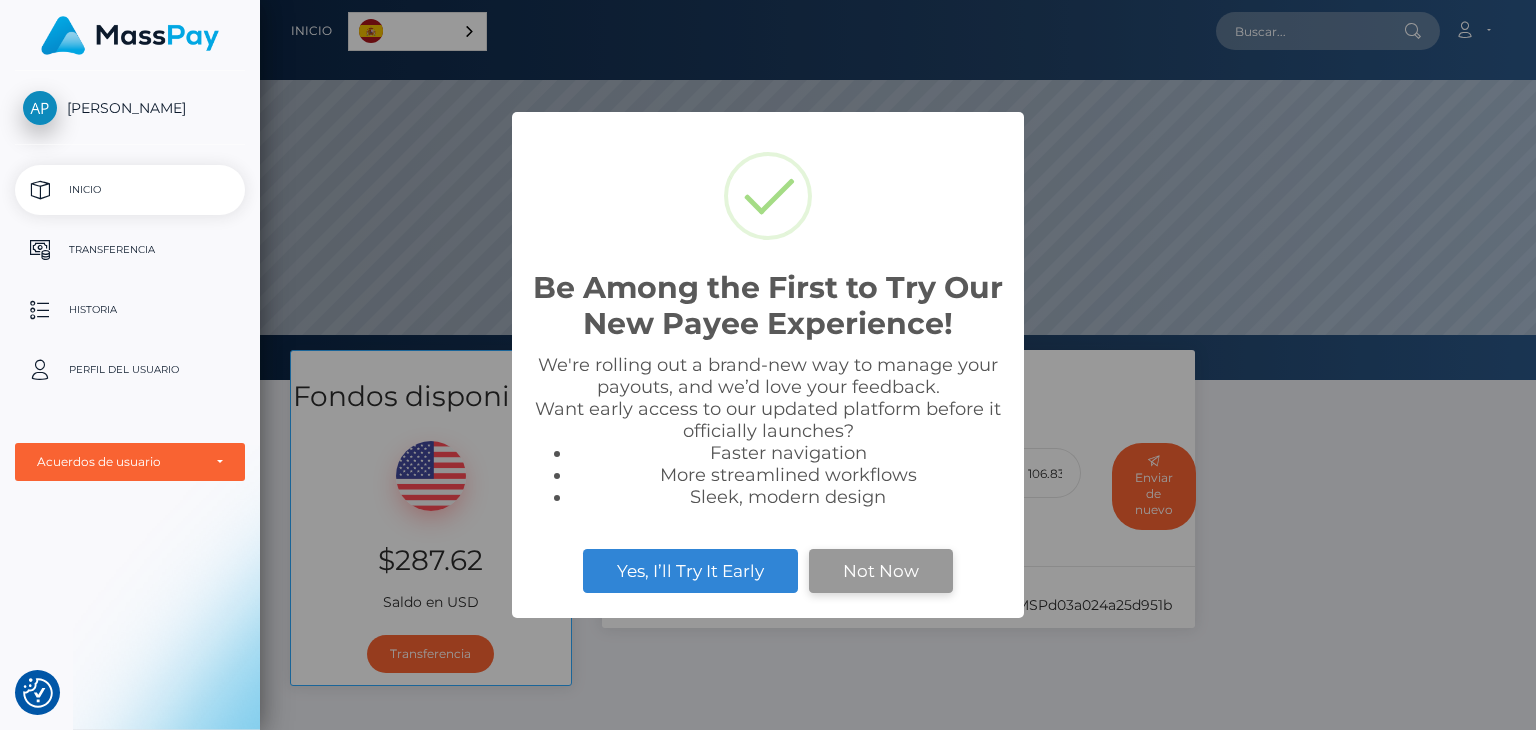 click on "Not Now" at bounding box center (881, 571) 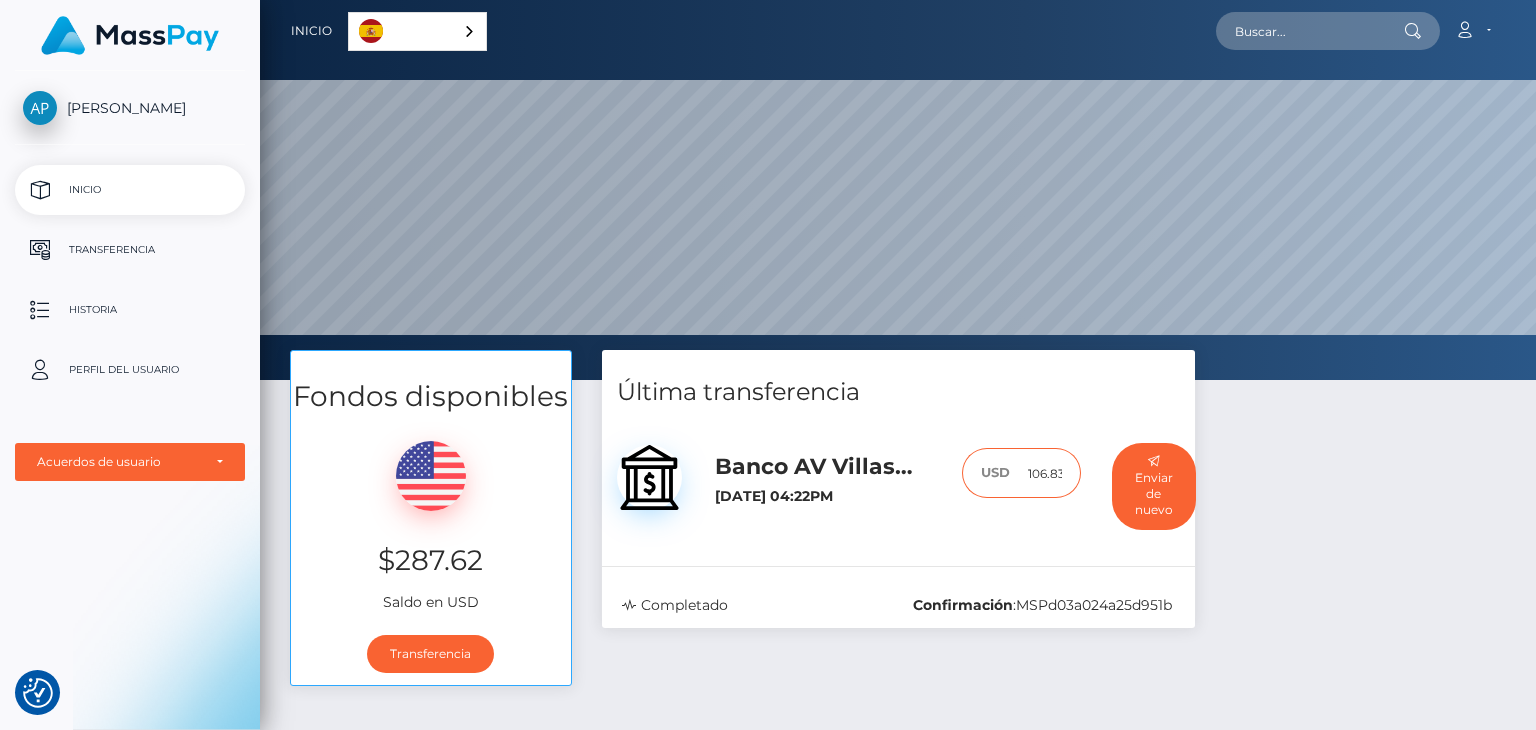 scroll, scrollTop: 0, scrollLeft: 3, axis: horizontal 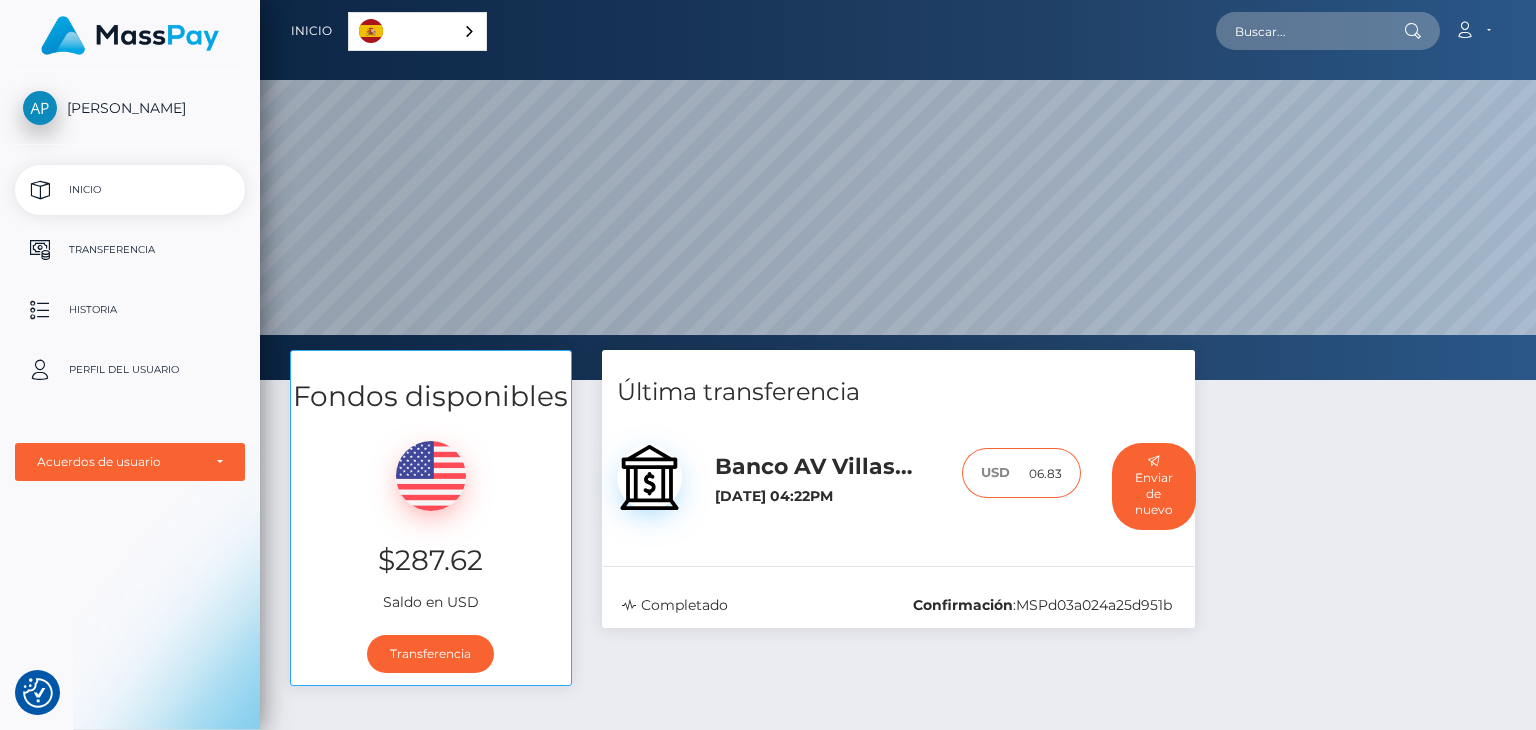 drag, startPoint x: 1028, startPoint y: 471, endPoint x: 1108, endPoint y: 480, distance: 80.50466 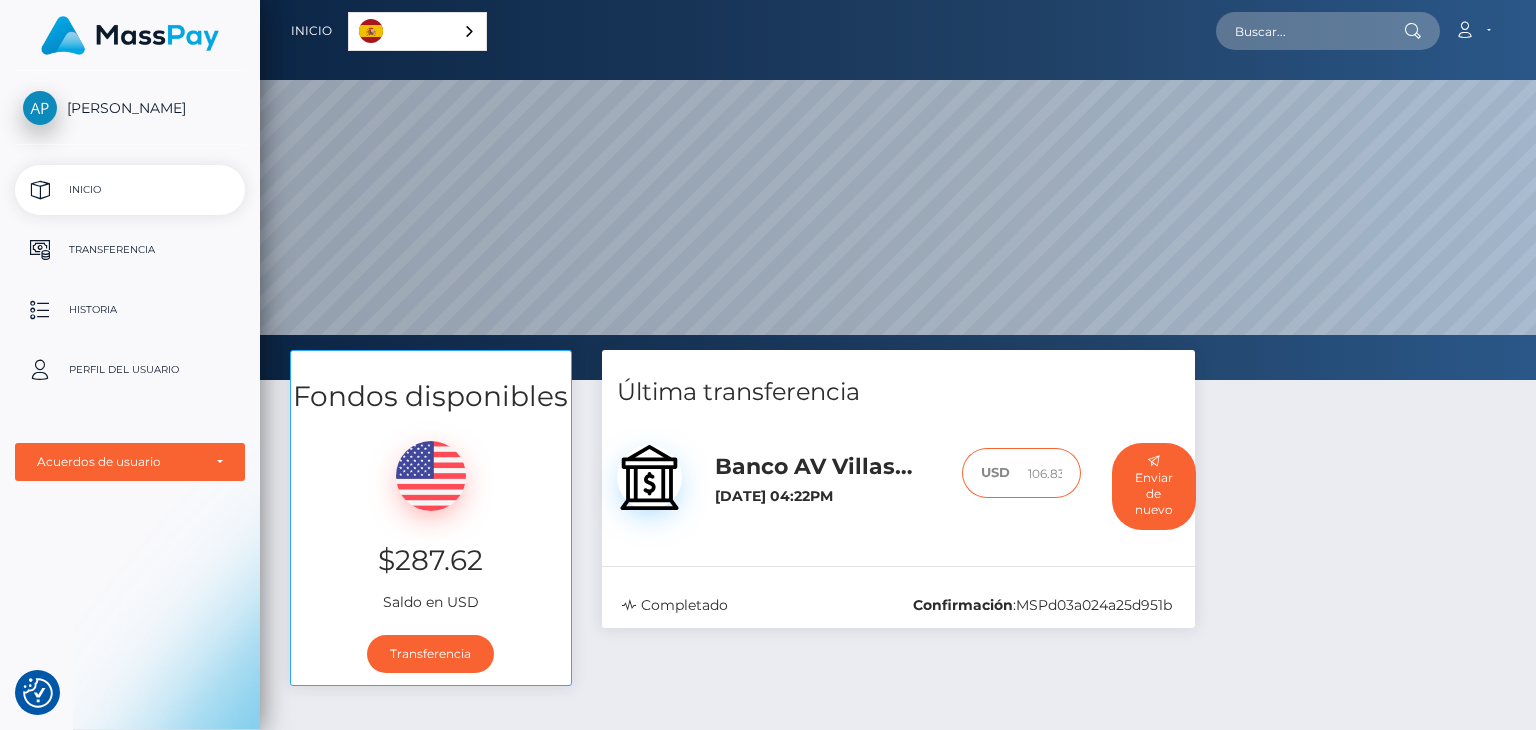 scroll, scrollTop: 0, scrollLeft: 0, axis: both 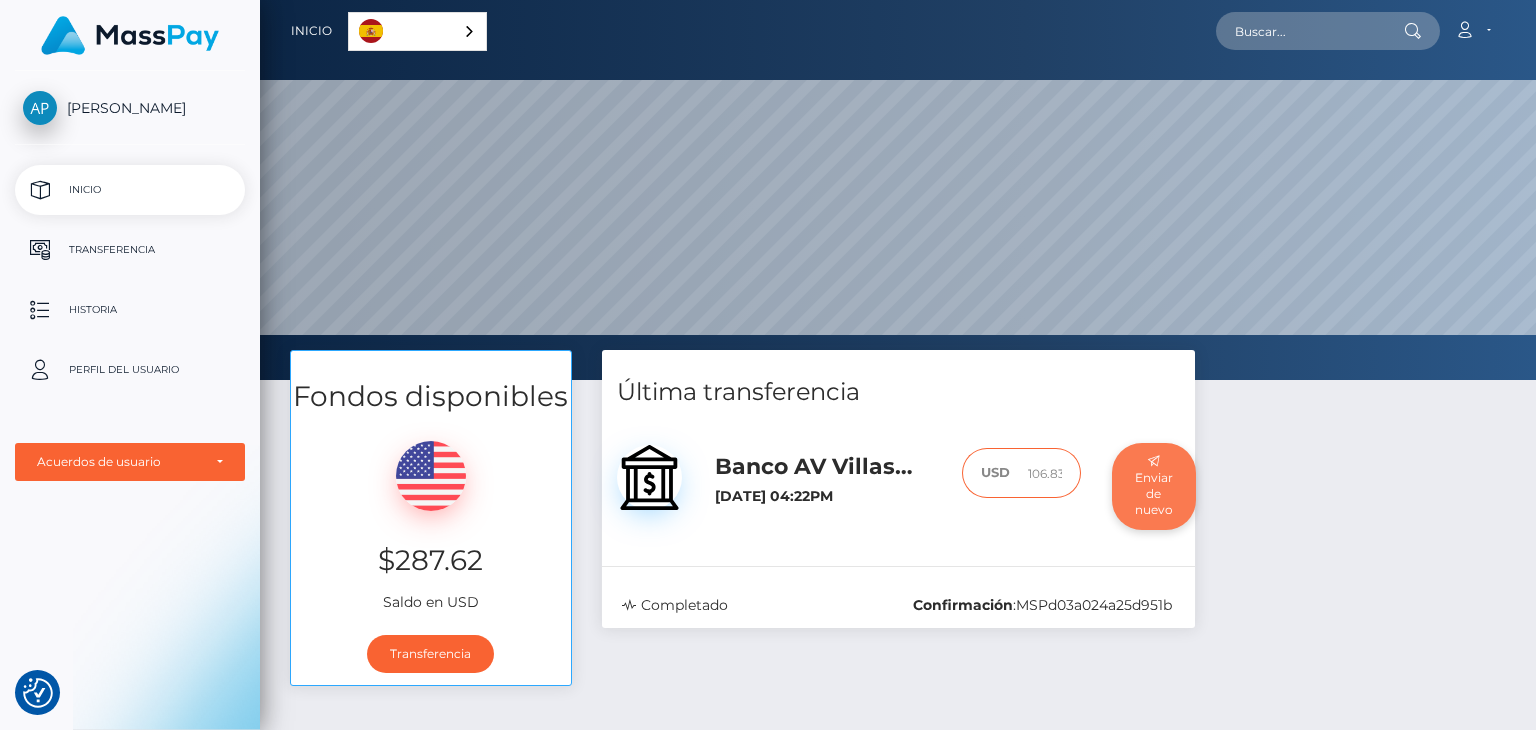 drag, startPoint x: 1030, startPoint y: 477, endPoint x: 1170, endPoint y: 488, distance: 140.43147 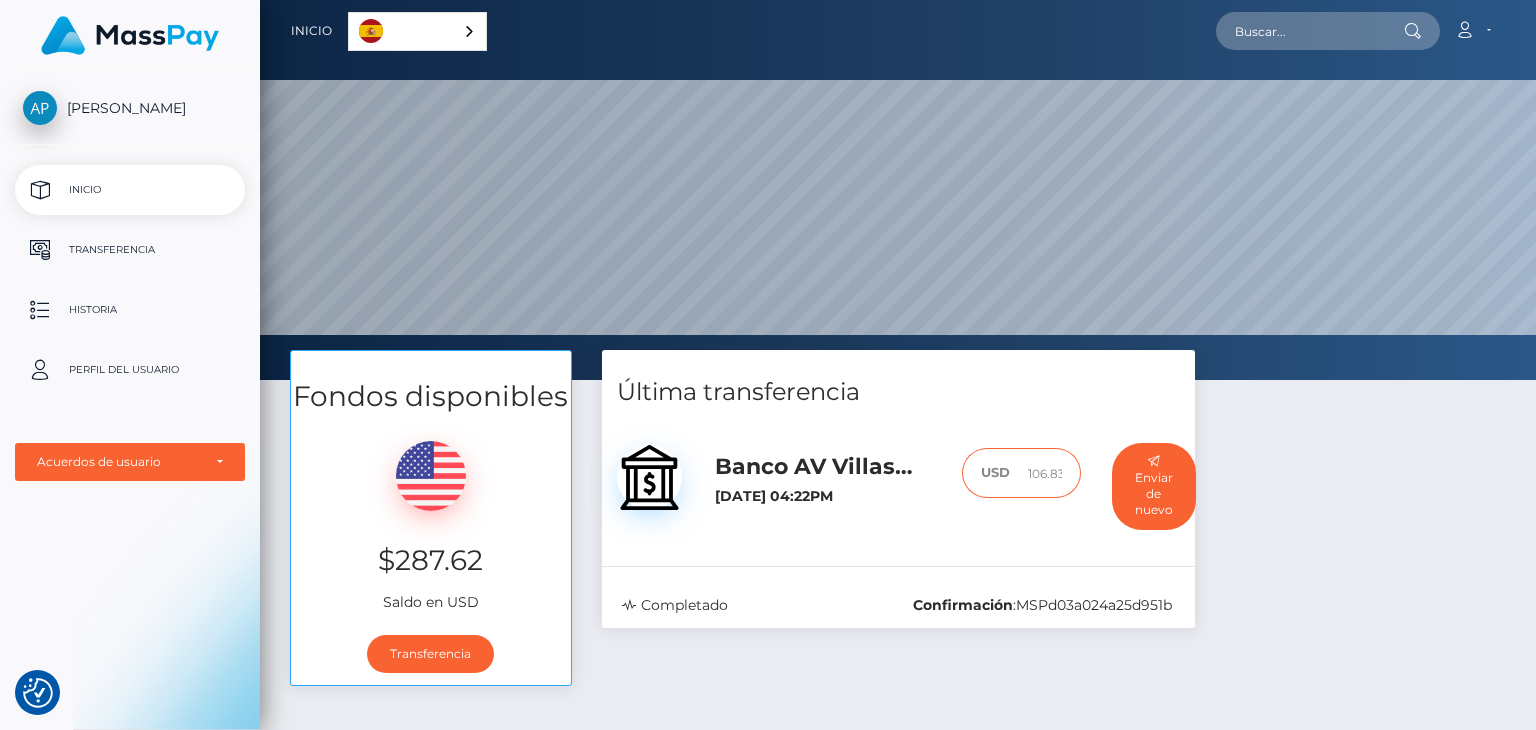 drag, startPoint x: 1026, startPoint y: 473, endPoint x: 1205, endPoint y: 493, distance: 180.11385 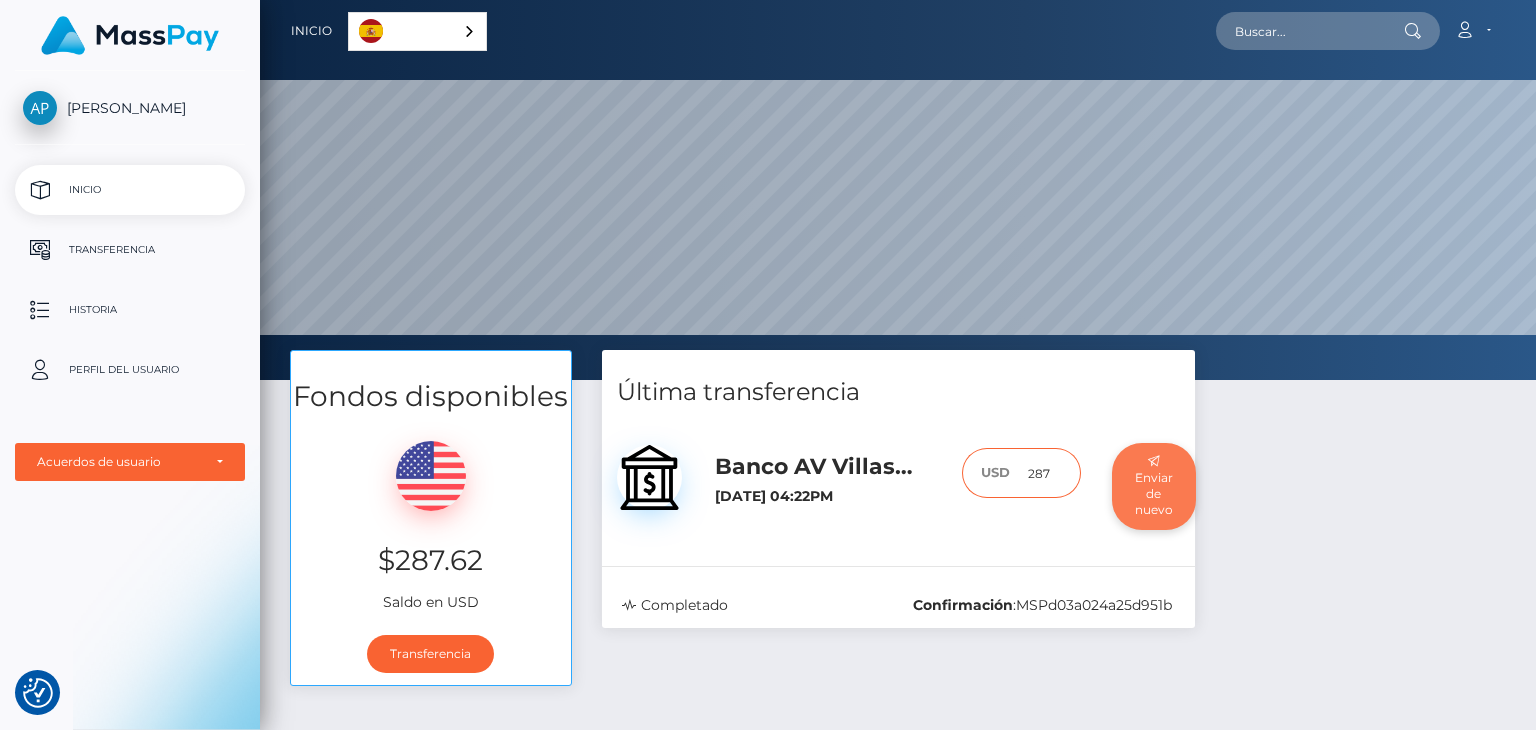 type on "287" 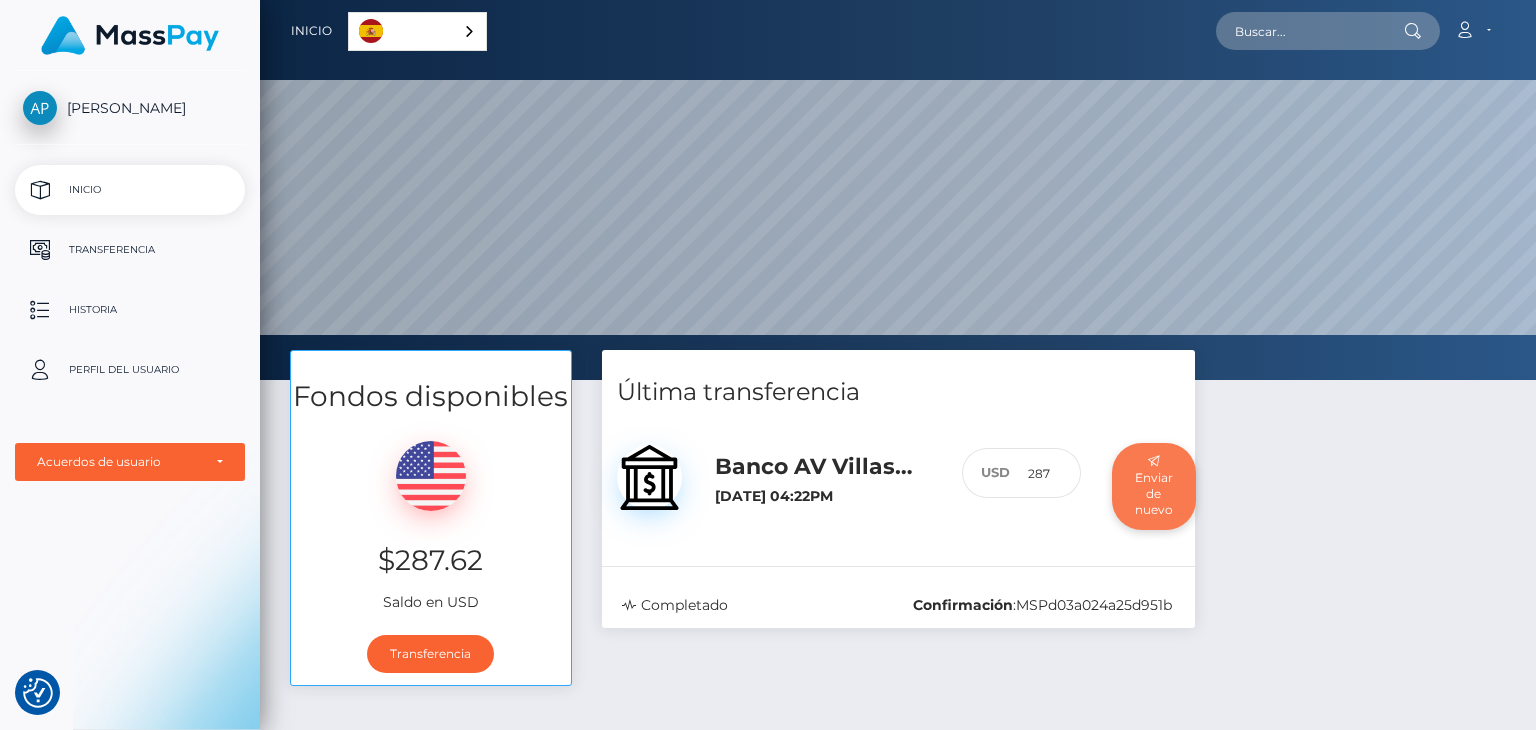 click on "Enviar de nuevo" at bounding box center (1154, 486) 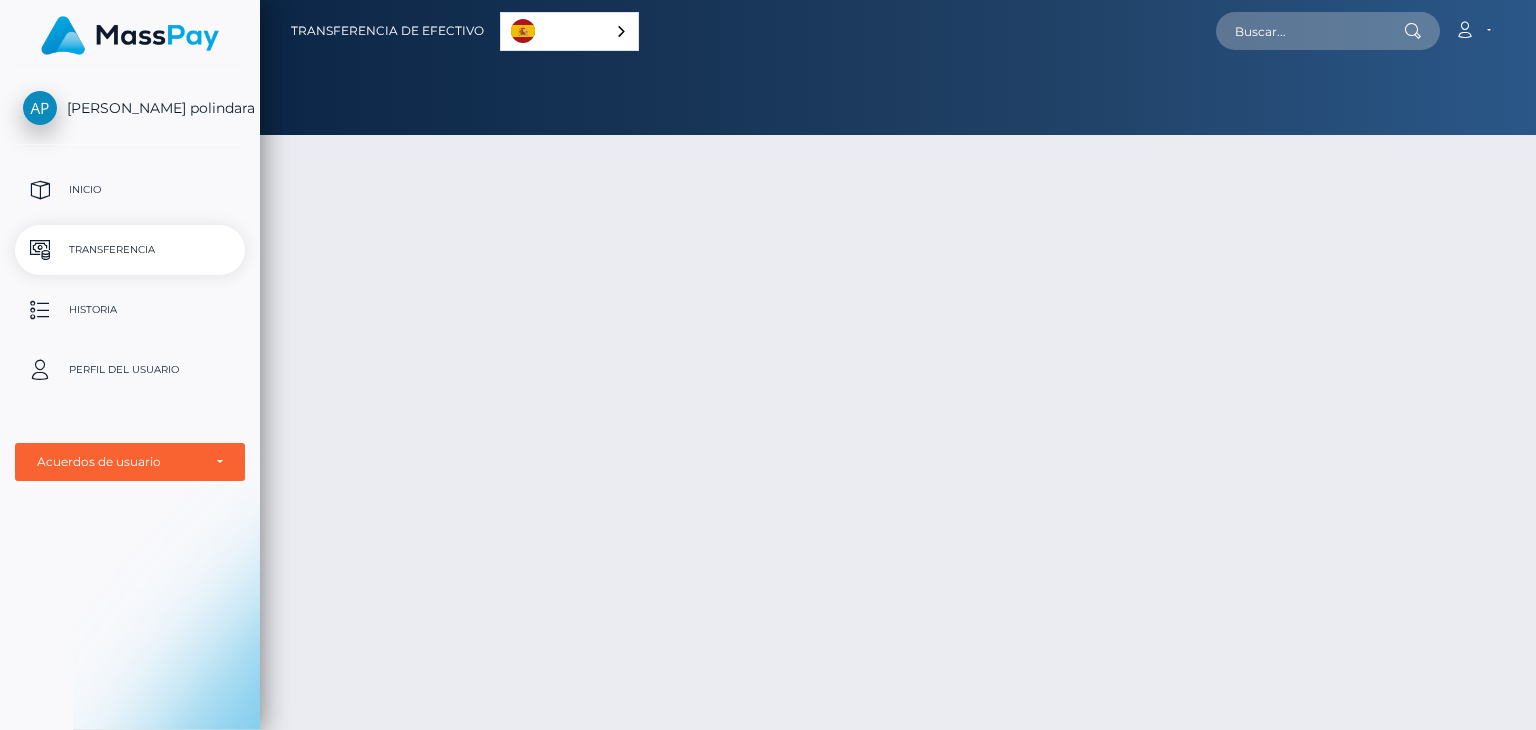 scroll, scrollTop: 0, scrollLeft: 0, axis: both 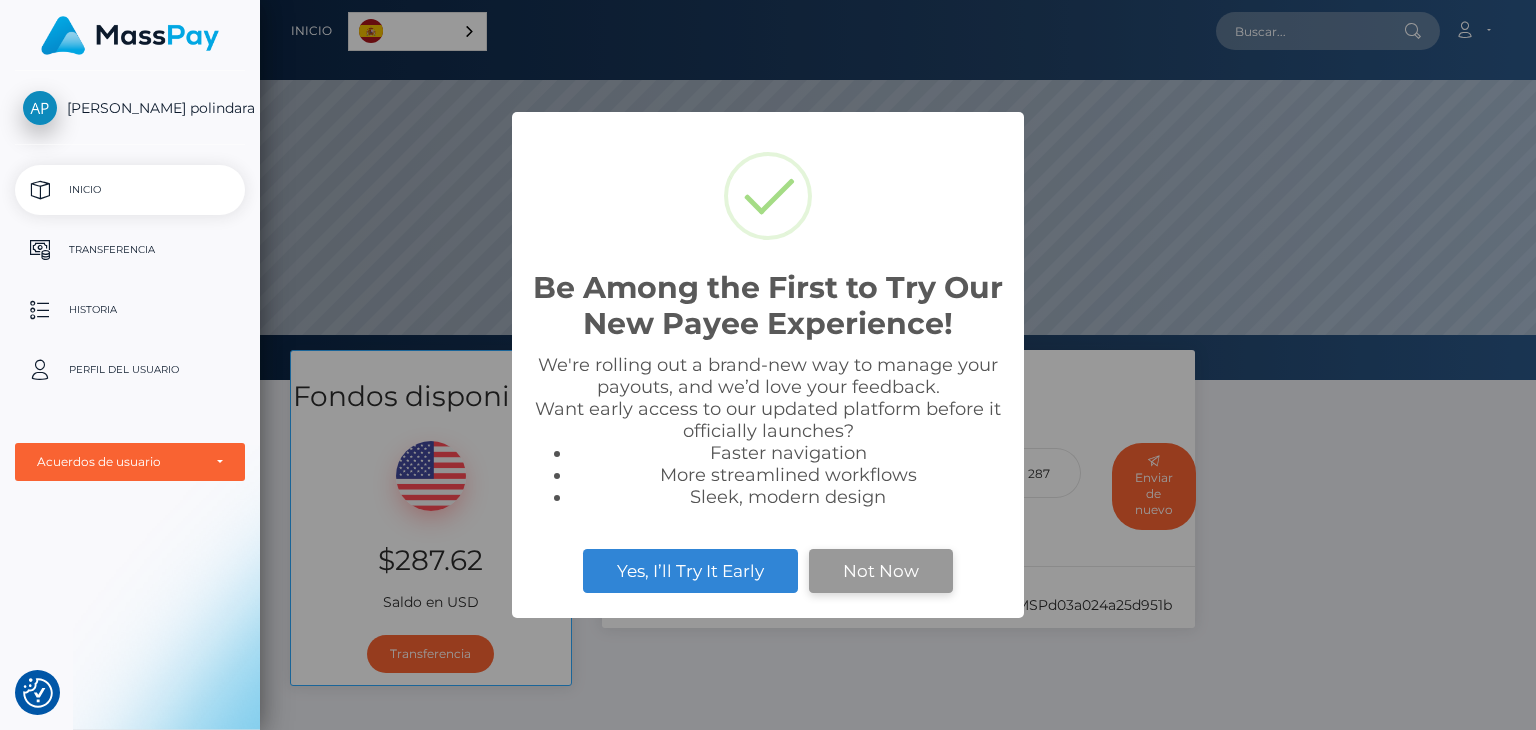 click on "Not Now" at bounding box center [881, 571] 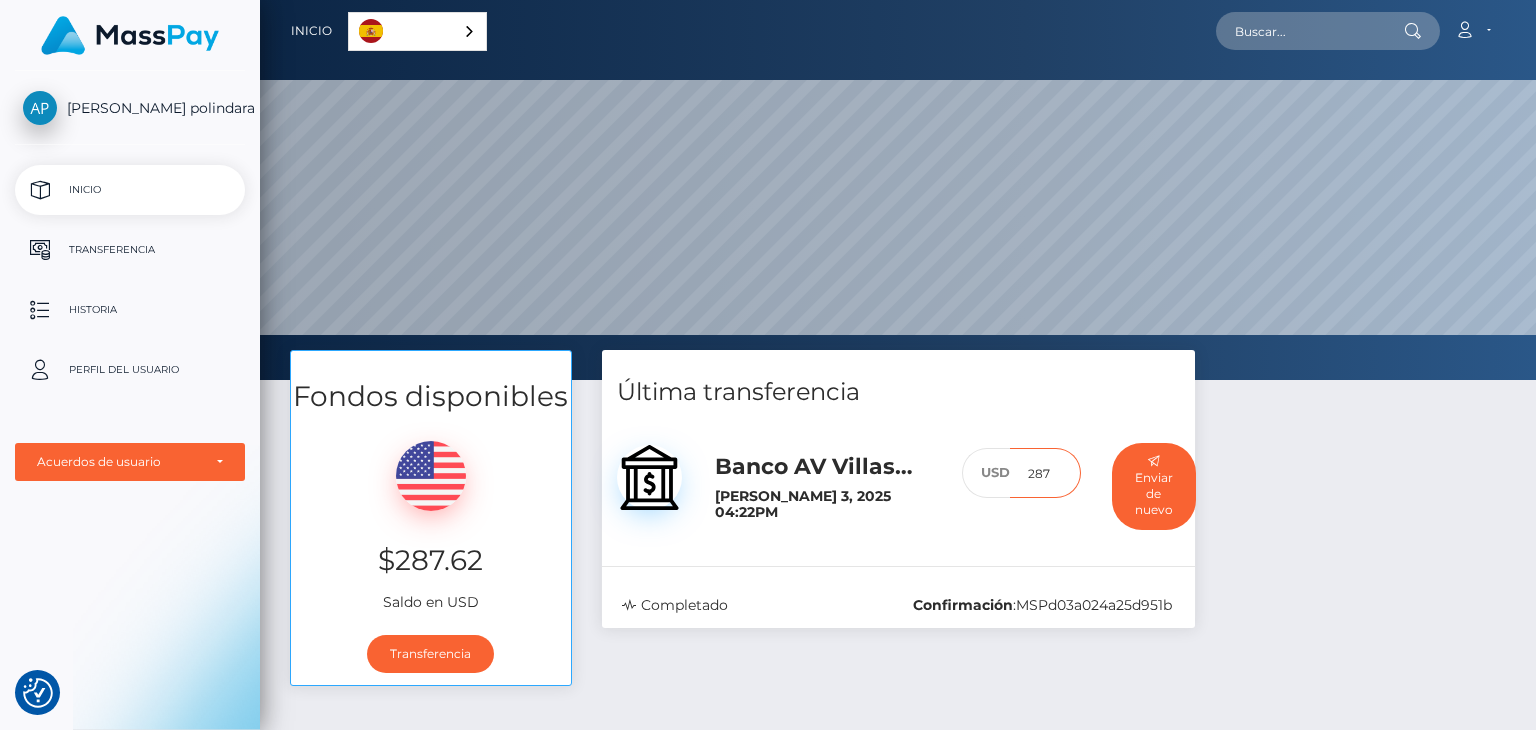 click on "287" at bounding box center [1045, 473] 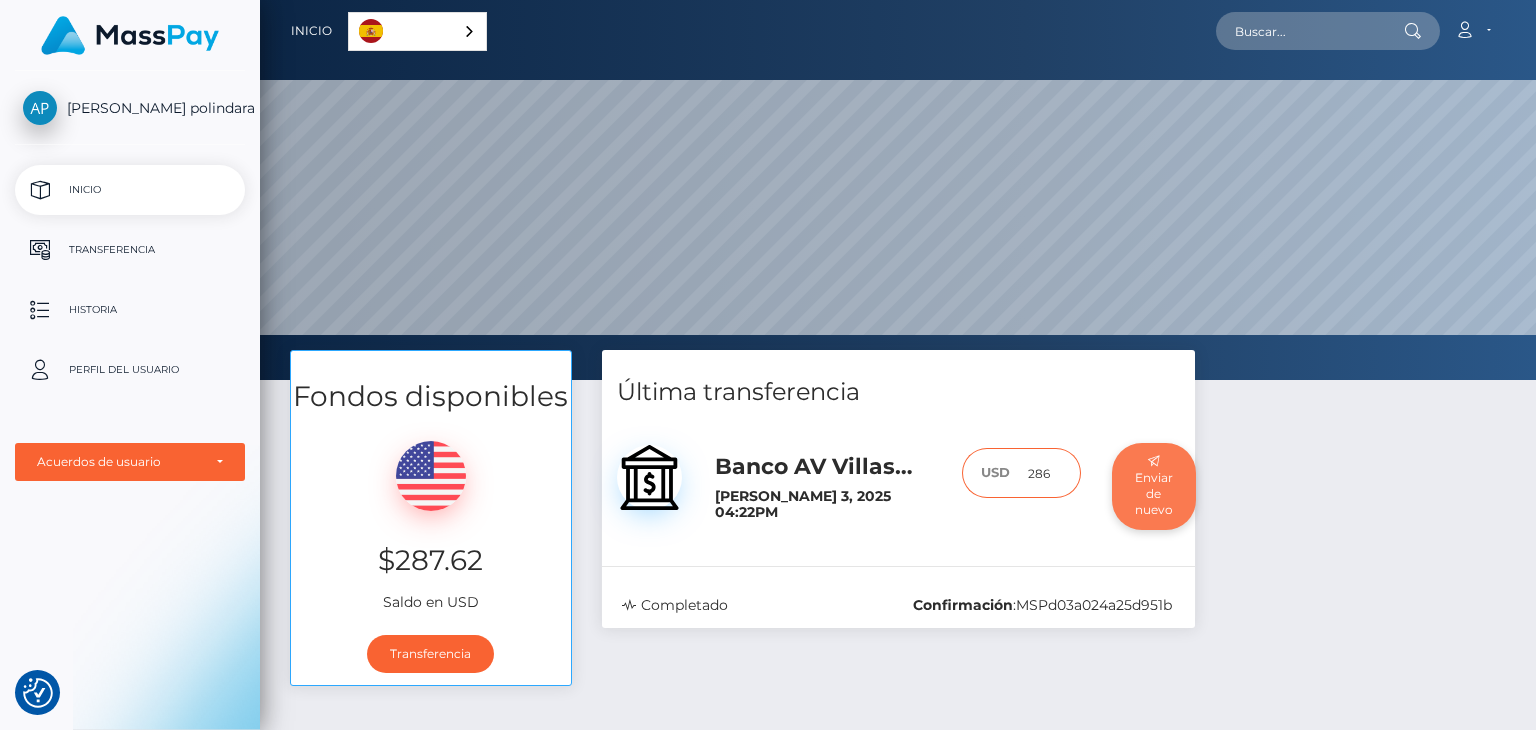type on "286" 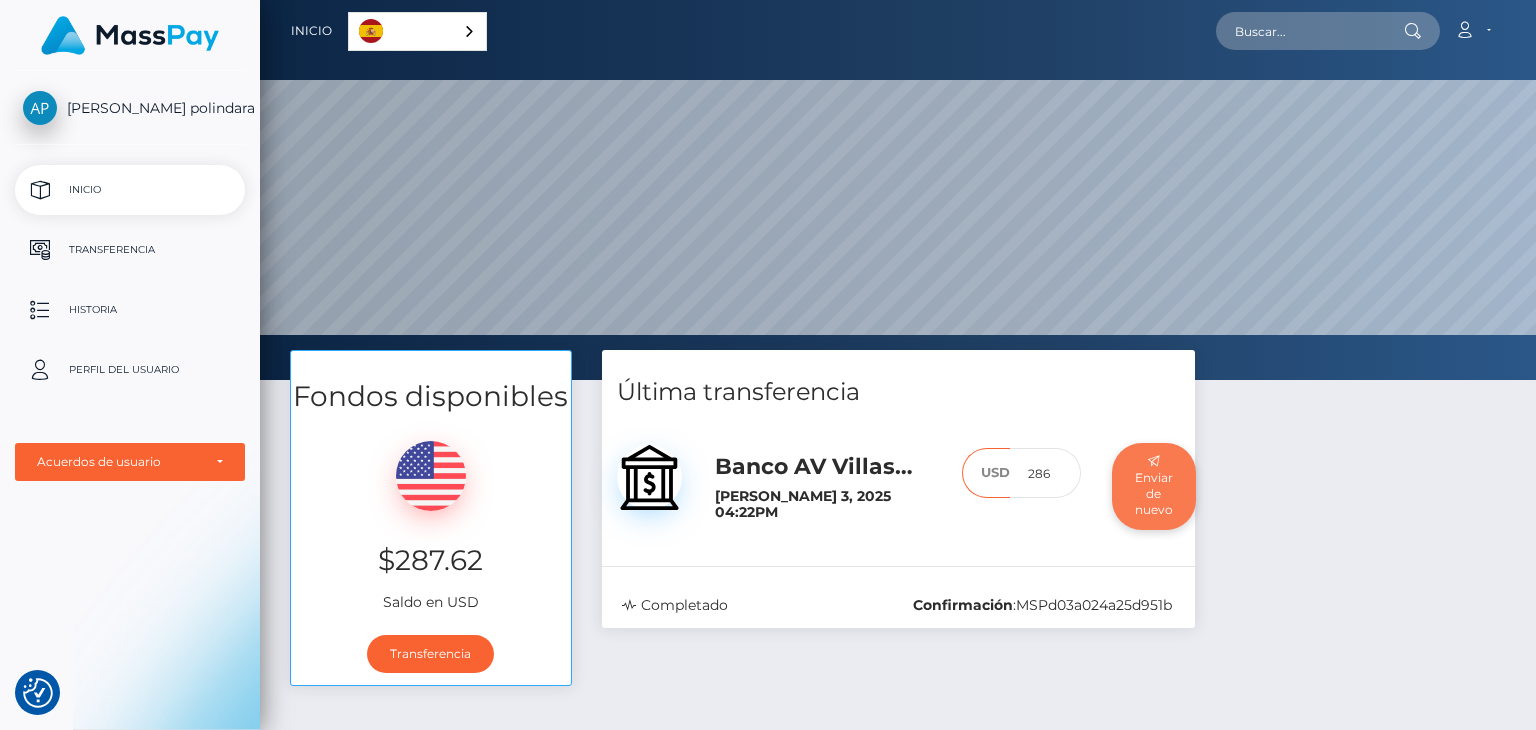 click on "Enviar de nuevo" at bounding box center (1154, 486) 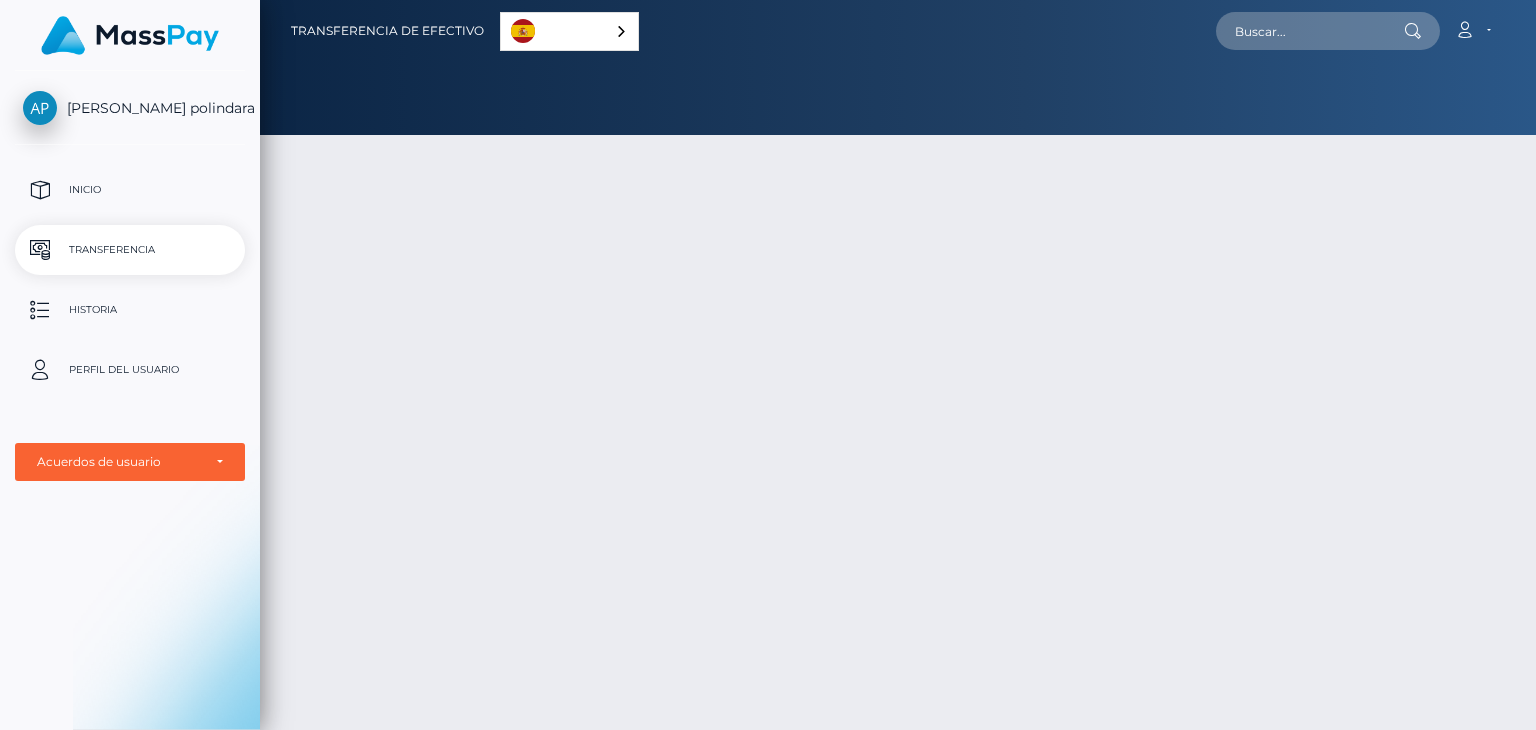 scroll, scrollTop: 0, scrollLeft: 0, axis: both 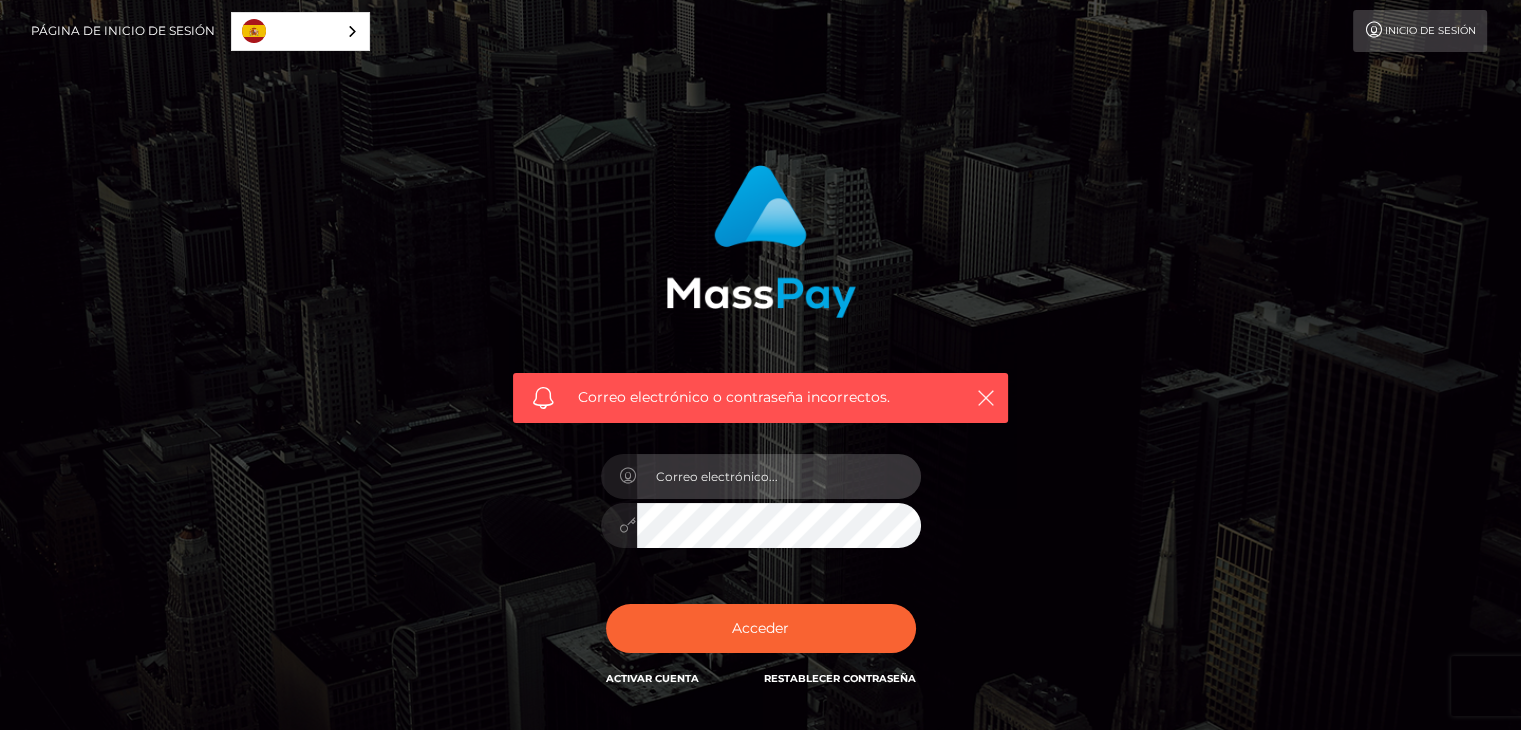 type on "[EMAIL_ADDRESS][DOMAIN_NAME]" 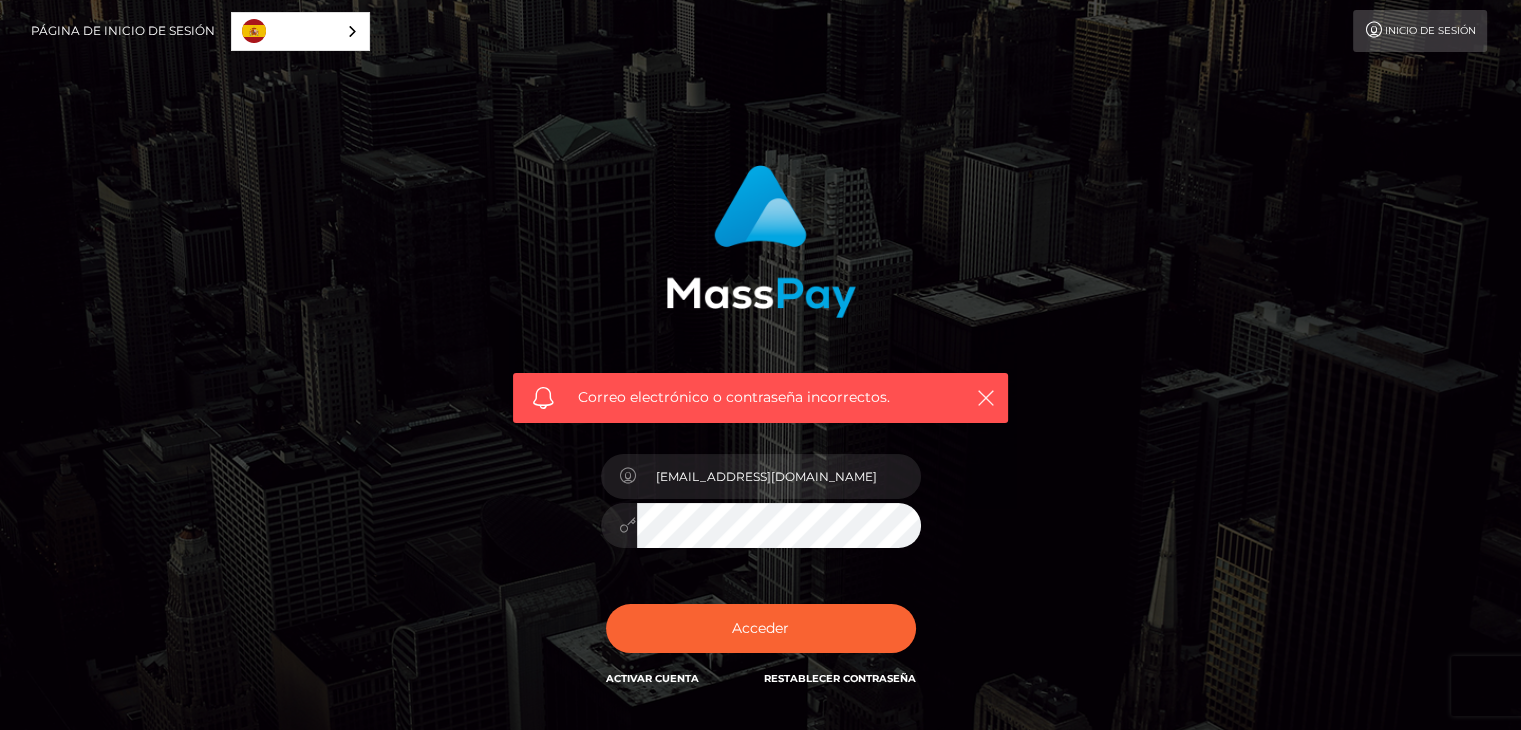 click on "Restablecer contraseña" at bounding box center [840, 678] 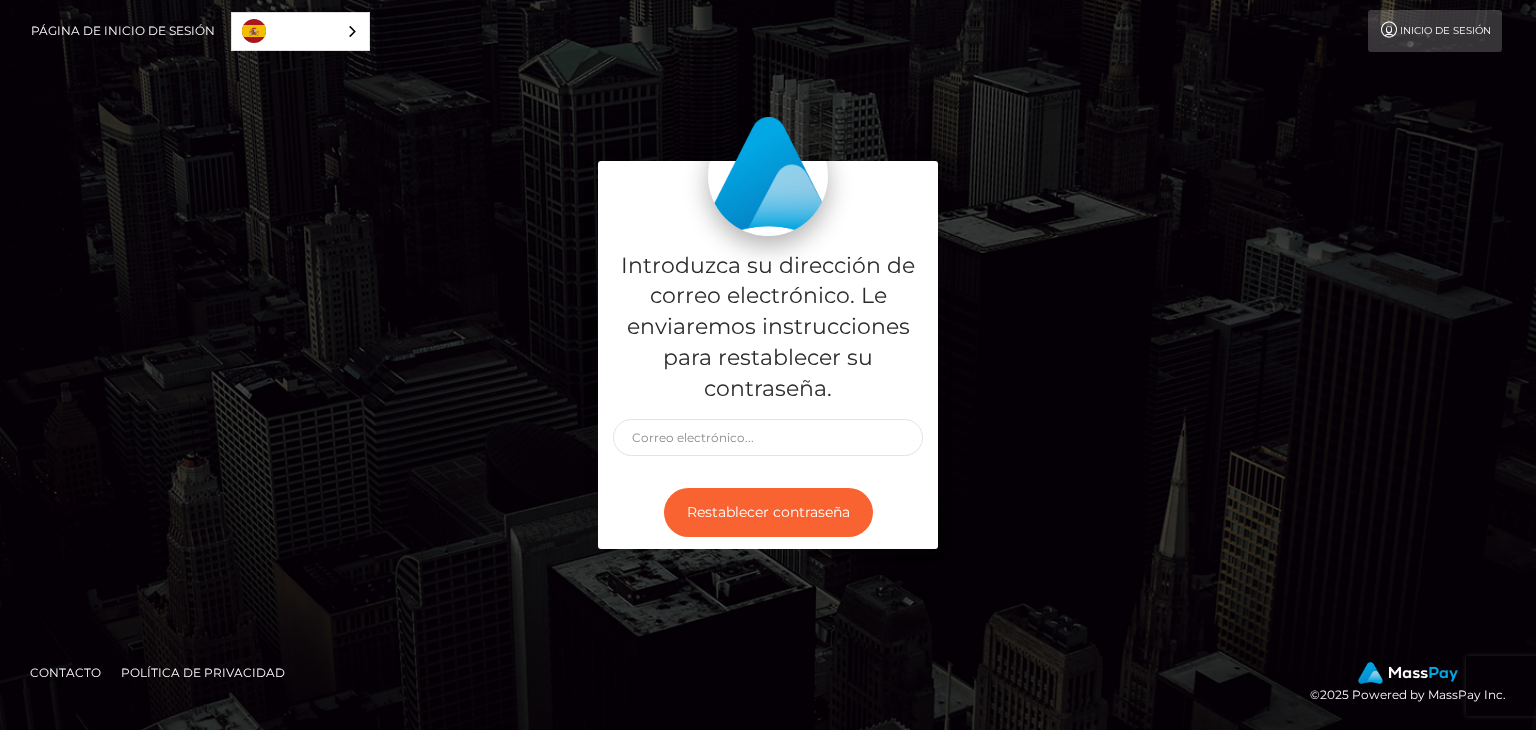 scroll, scrollTop: 0, scrollLeft: 0, axis: both 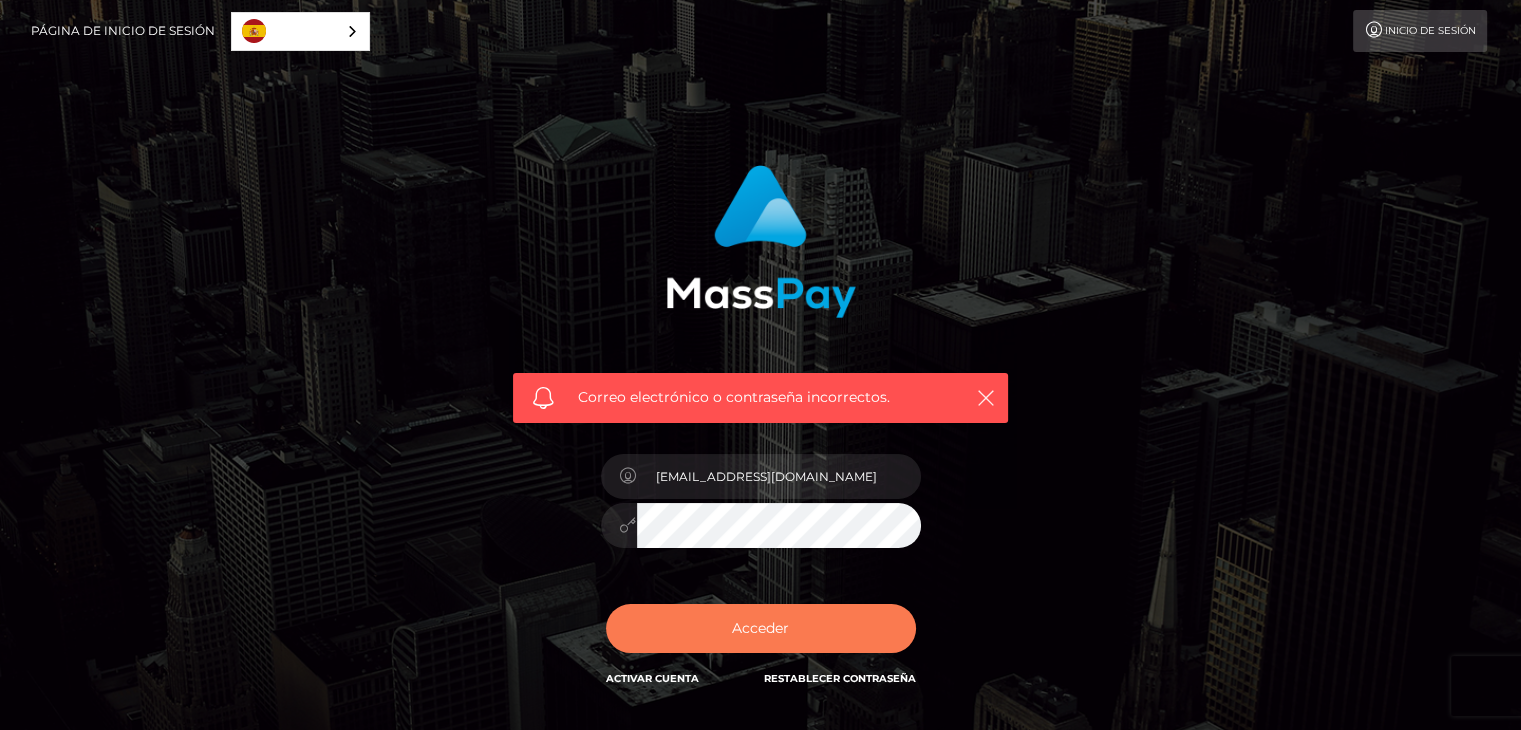 click on "Acceder" at bounding box center [761, 628] 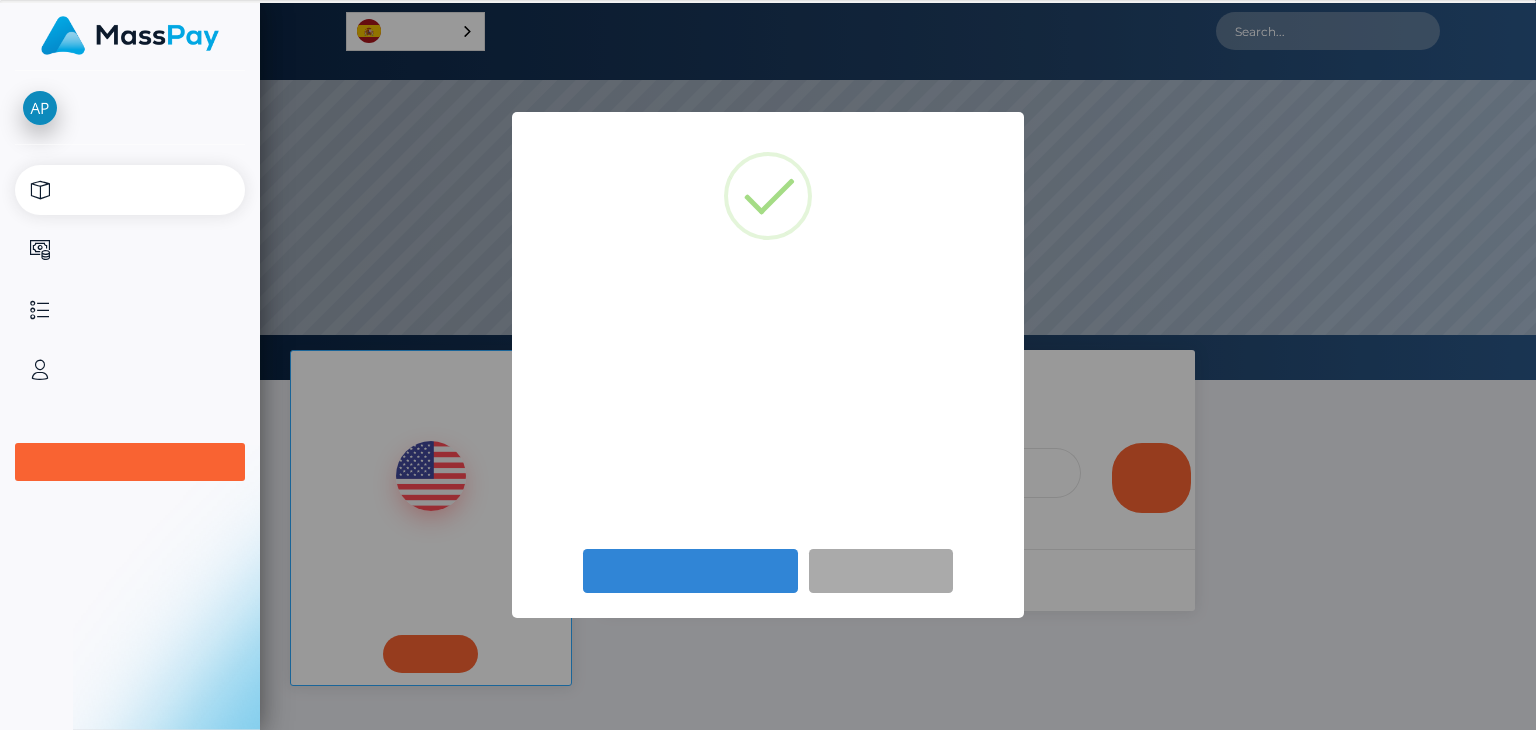 scroll, scrollTop: 0, scrollLeft: 0, axis: both 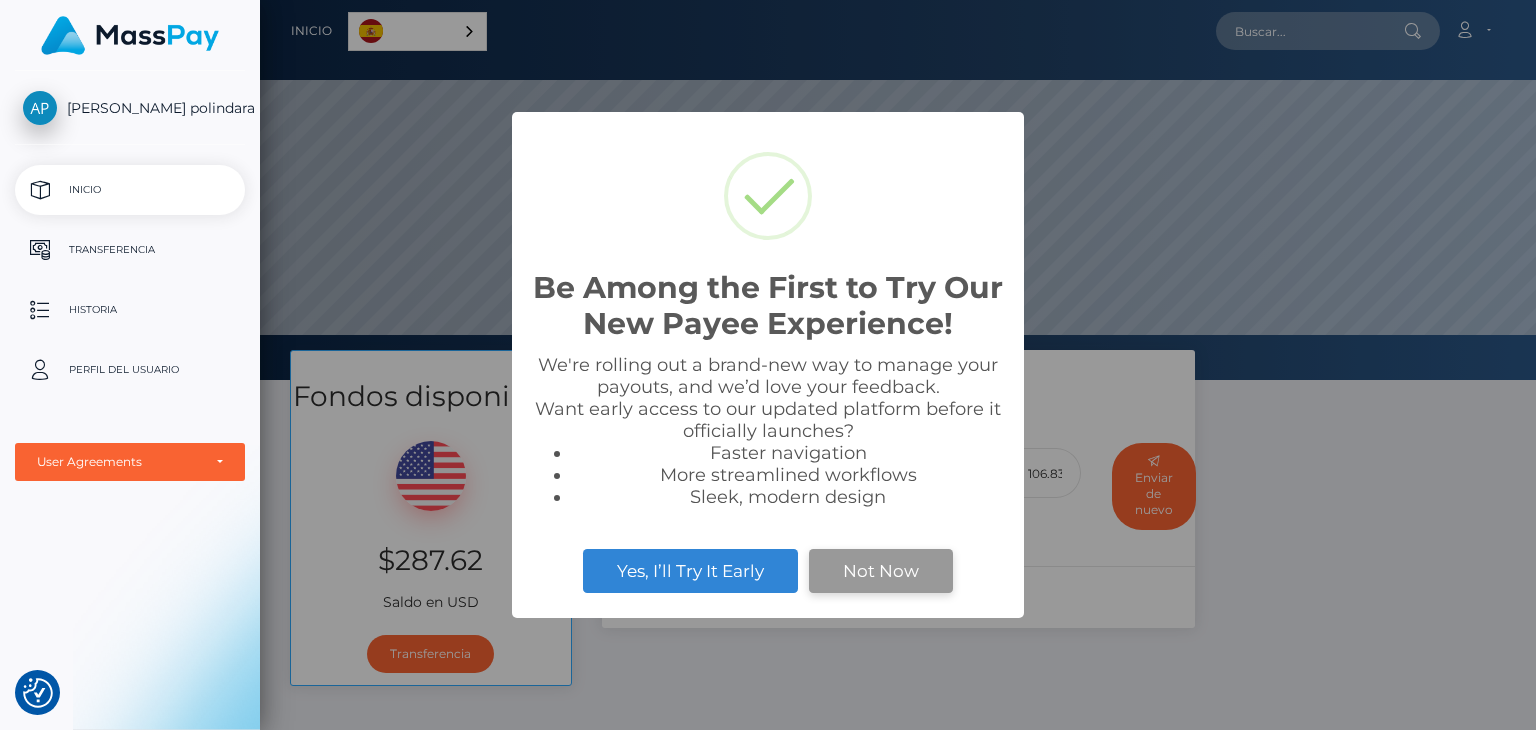 click on "Not Now" at bounding box center [881, 571] 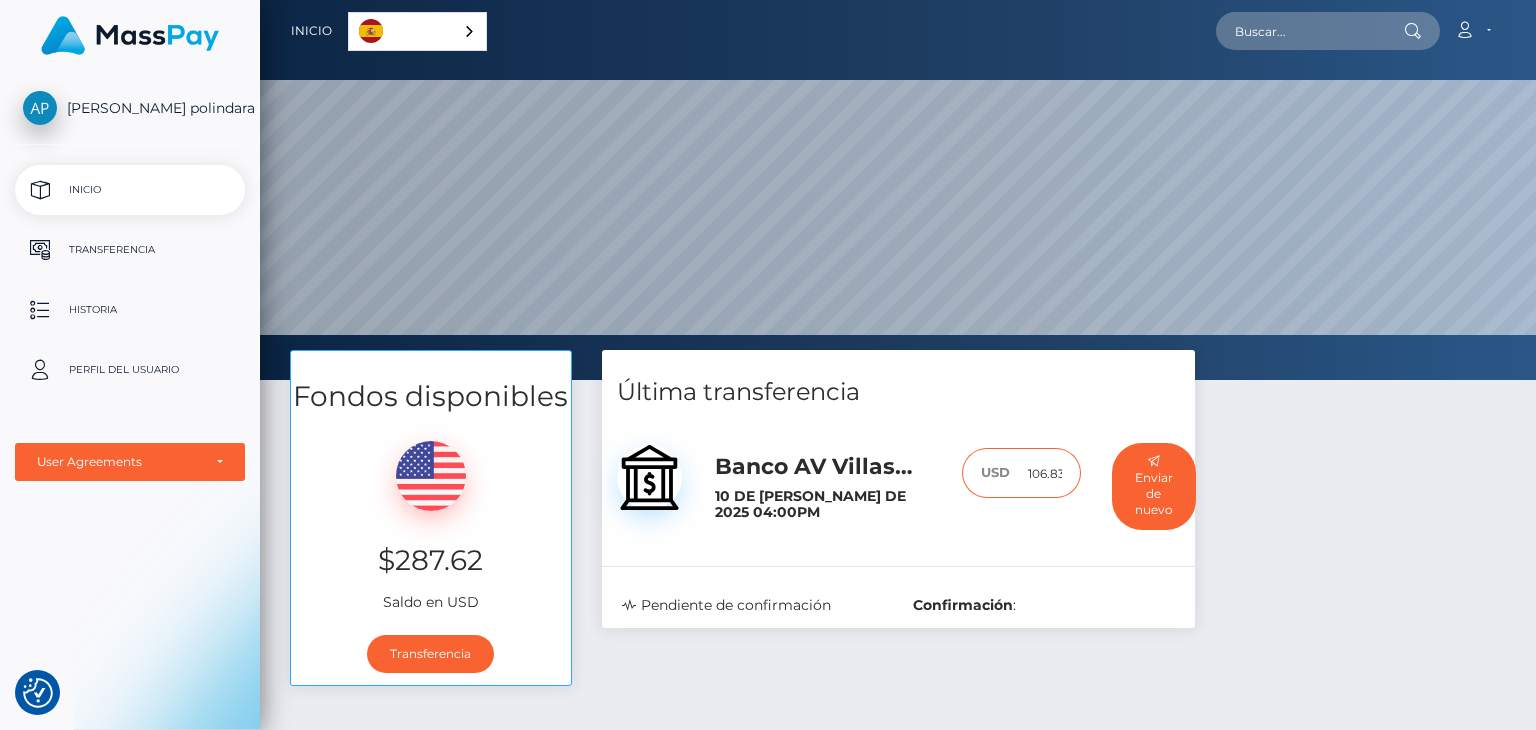 scroll, scrollTop: 0, scrollLeft: 3, axis: horizontal 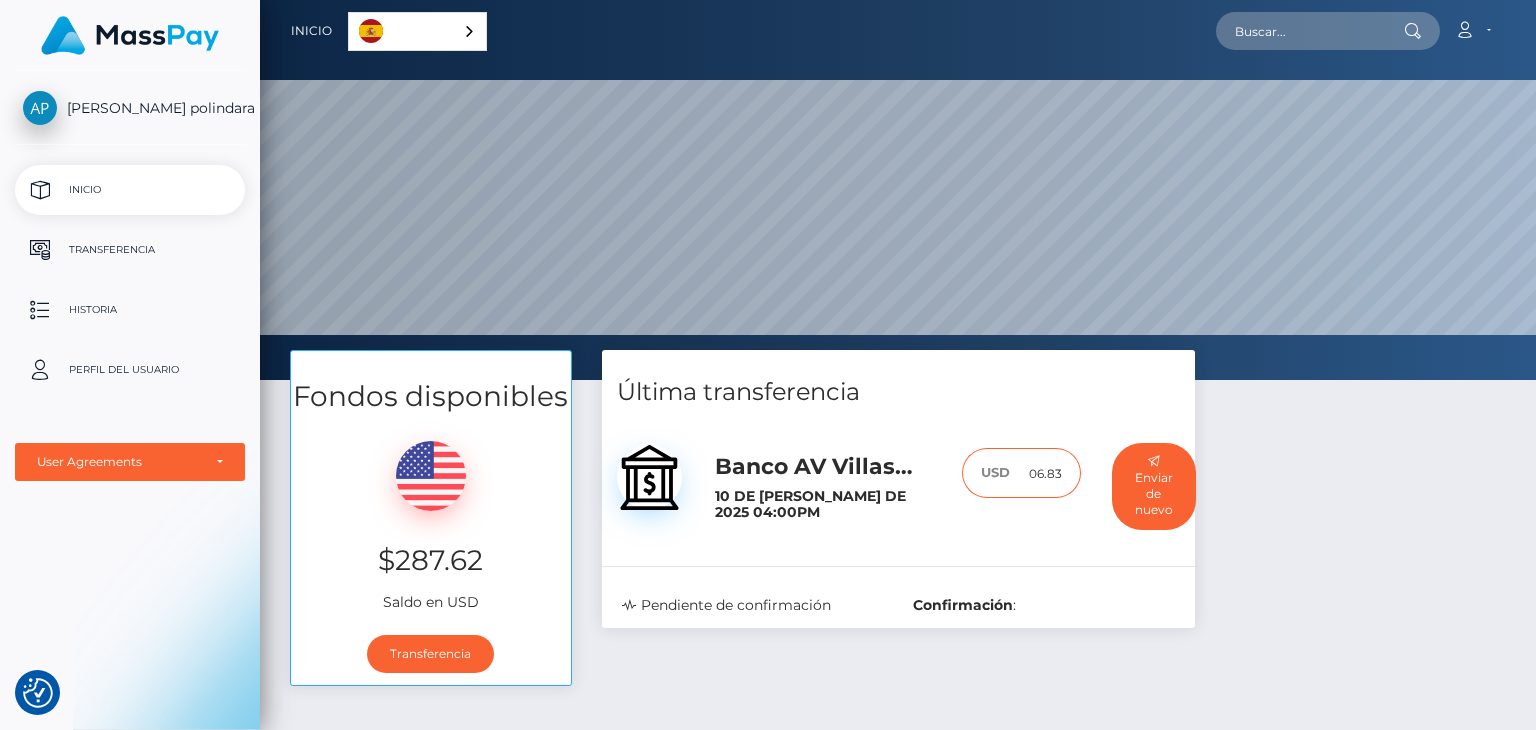 drag, startPoint x: 1027, startPoint y: 477, endPoint x: 1344, endPoint y: 471, distance: 317.05676 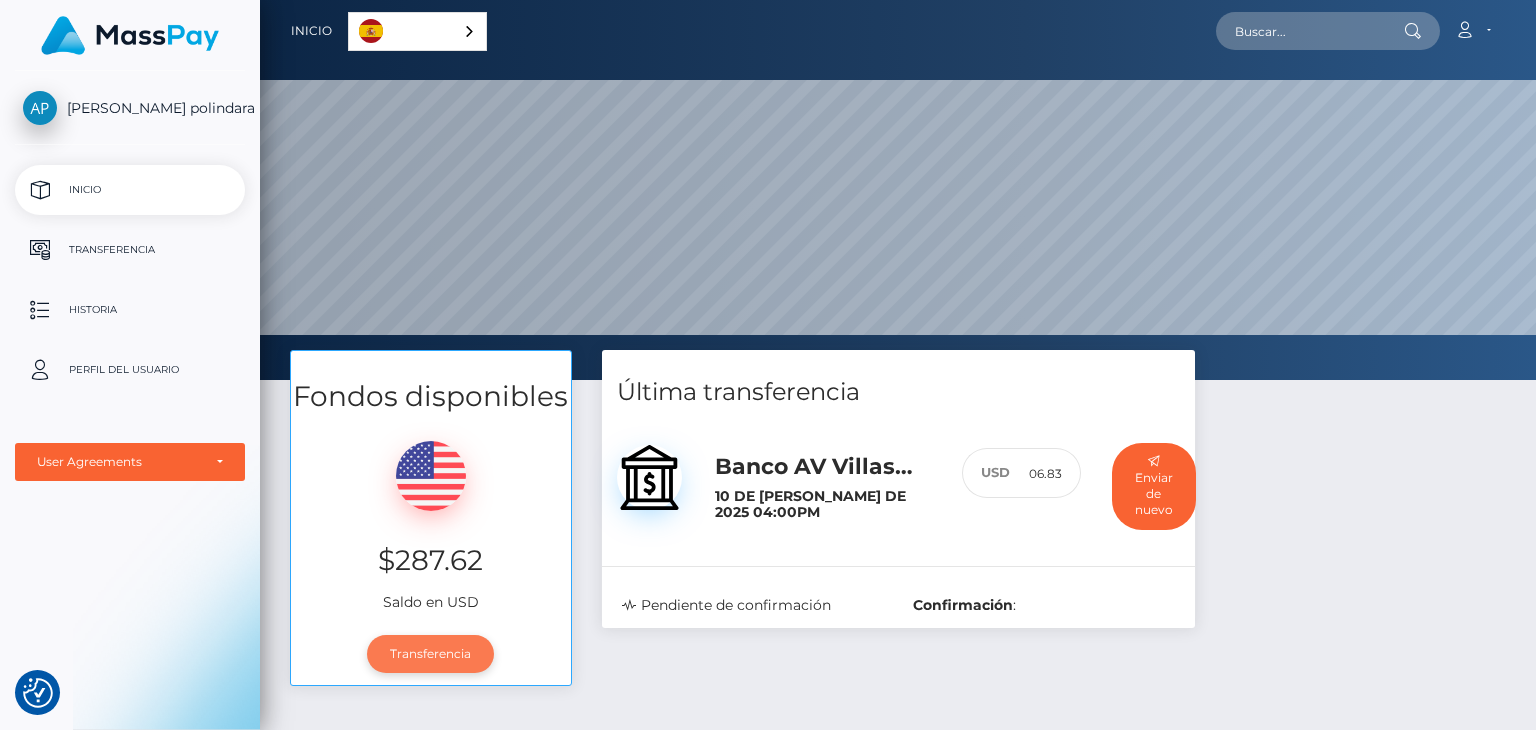 scroll, scrollTop: 0, scrollLeft: 0, axis: both 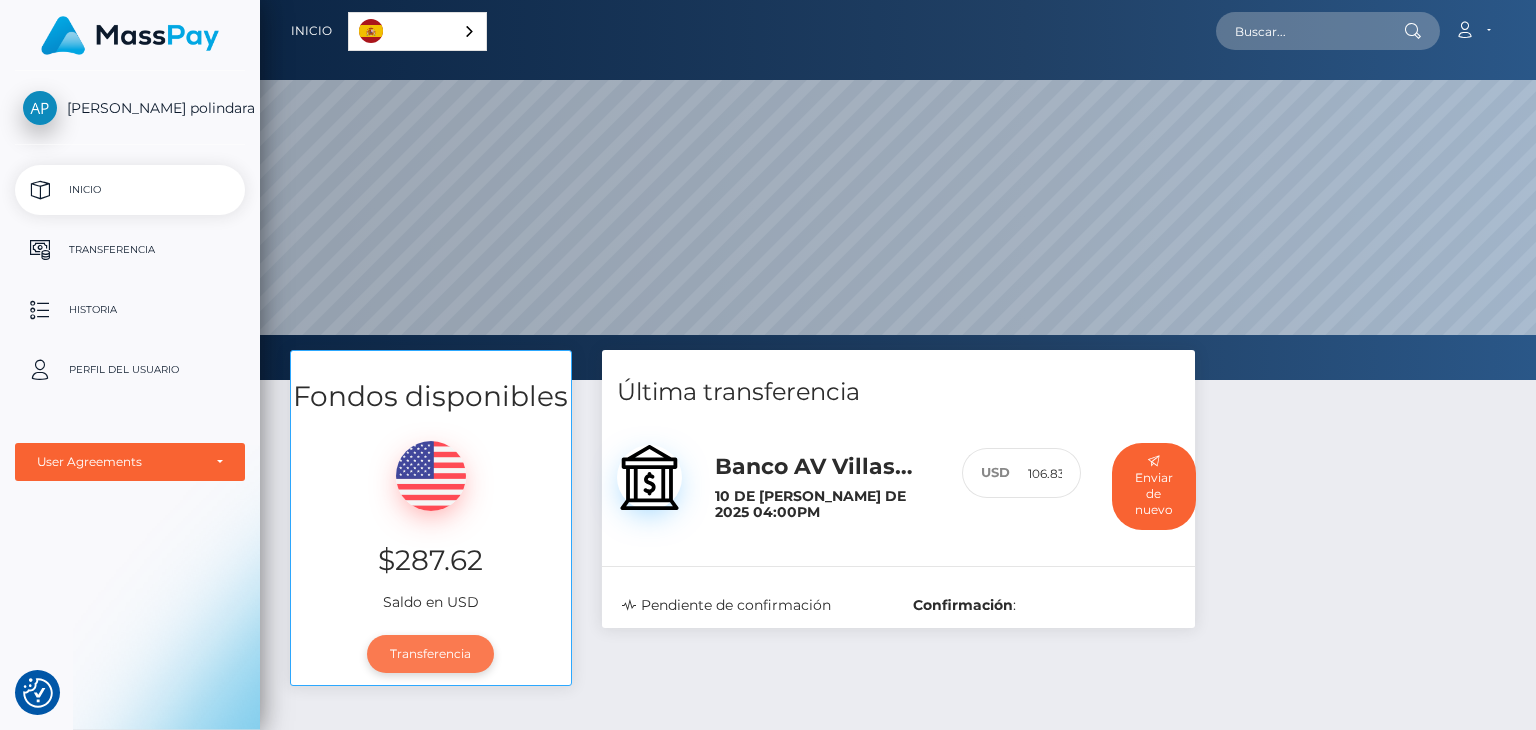 click on "Transferencia" at bounding box center [430, 654] 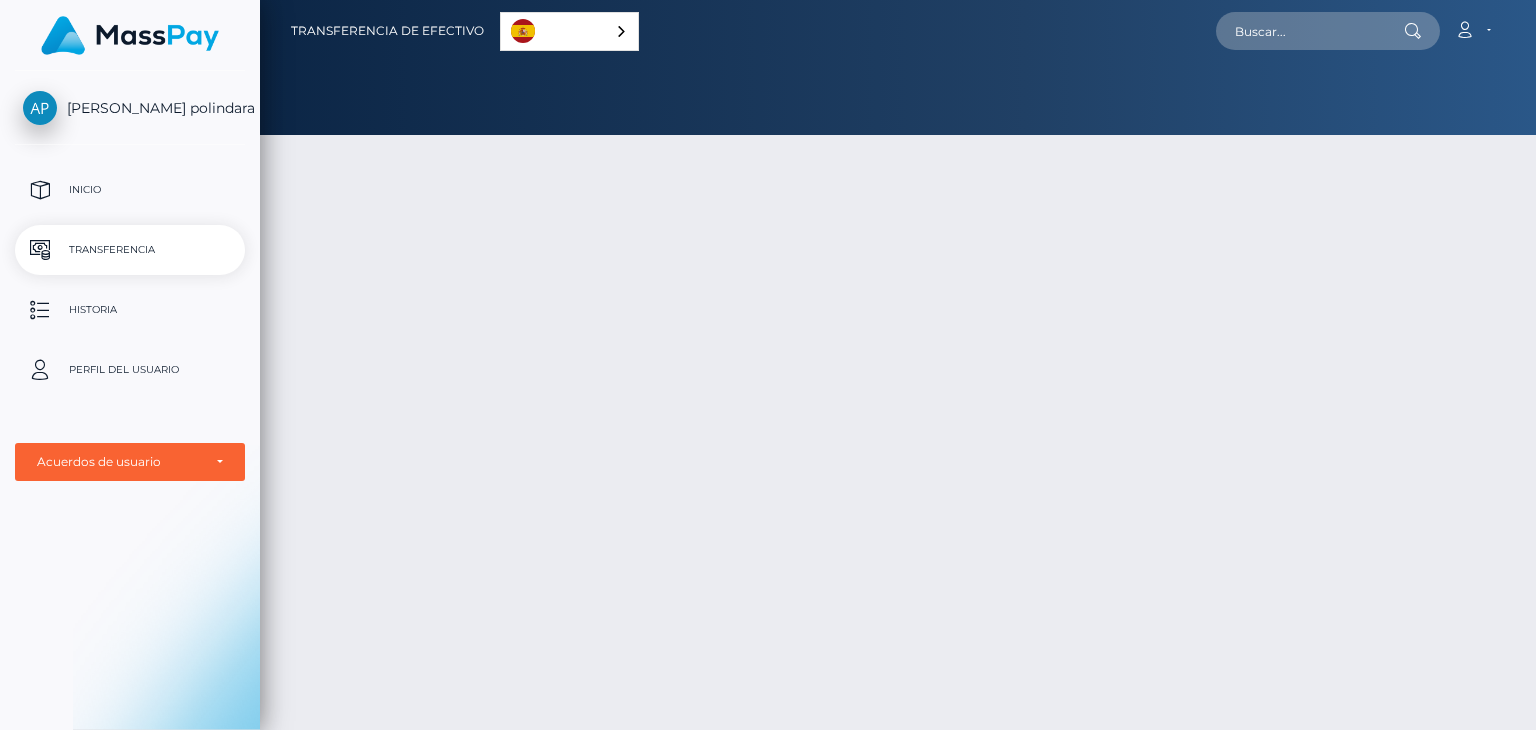 scroll, scrollTop: 0, scrollLeft: 0, axis: both 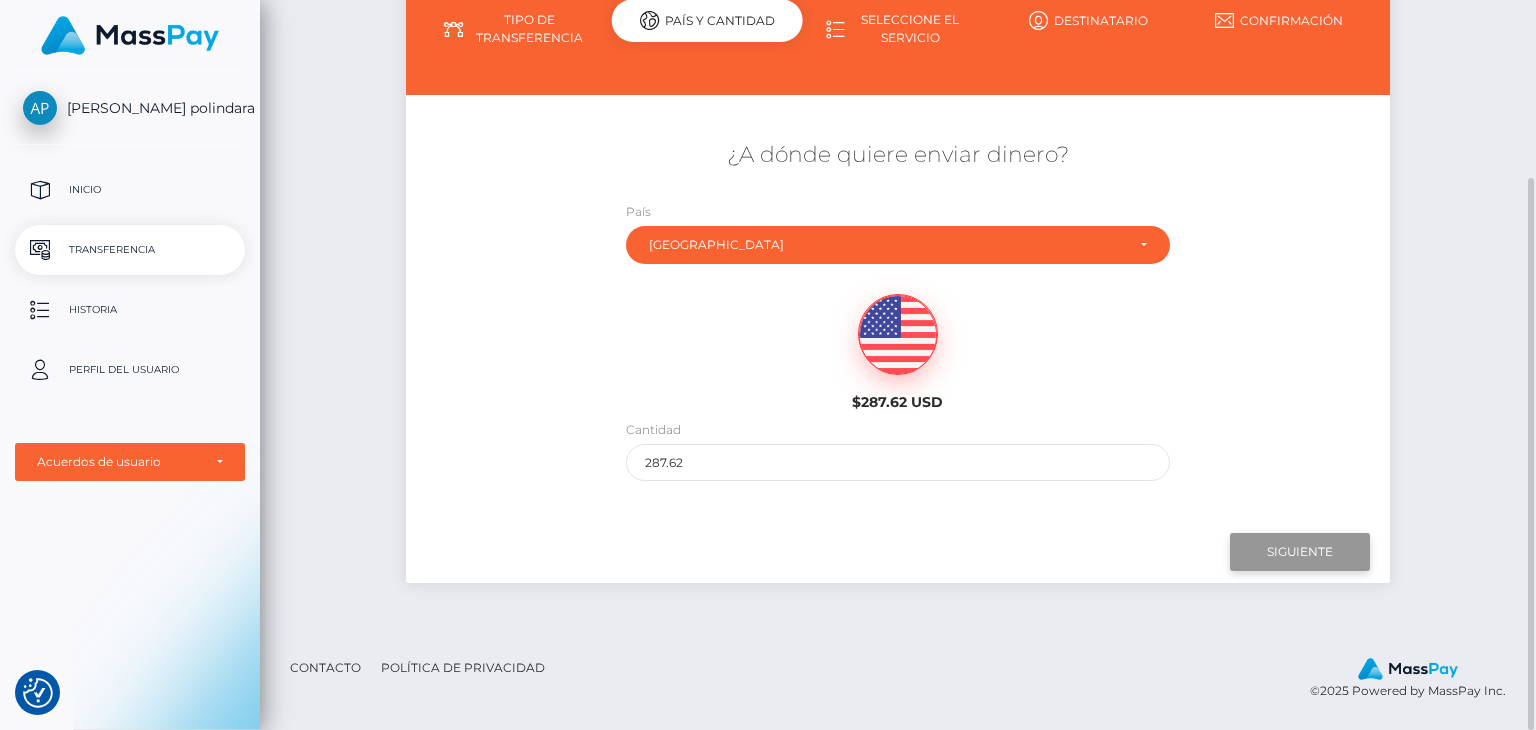 click on "Siguiente" at bounding box center (1300, 552) 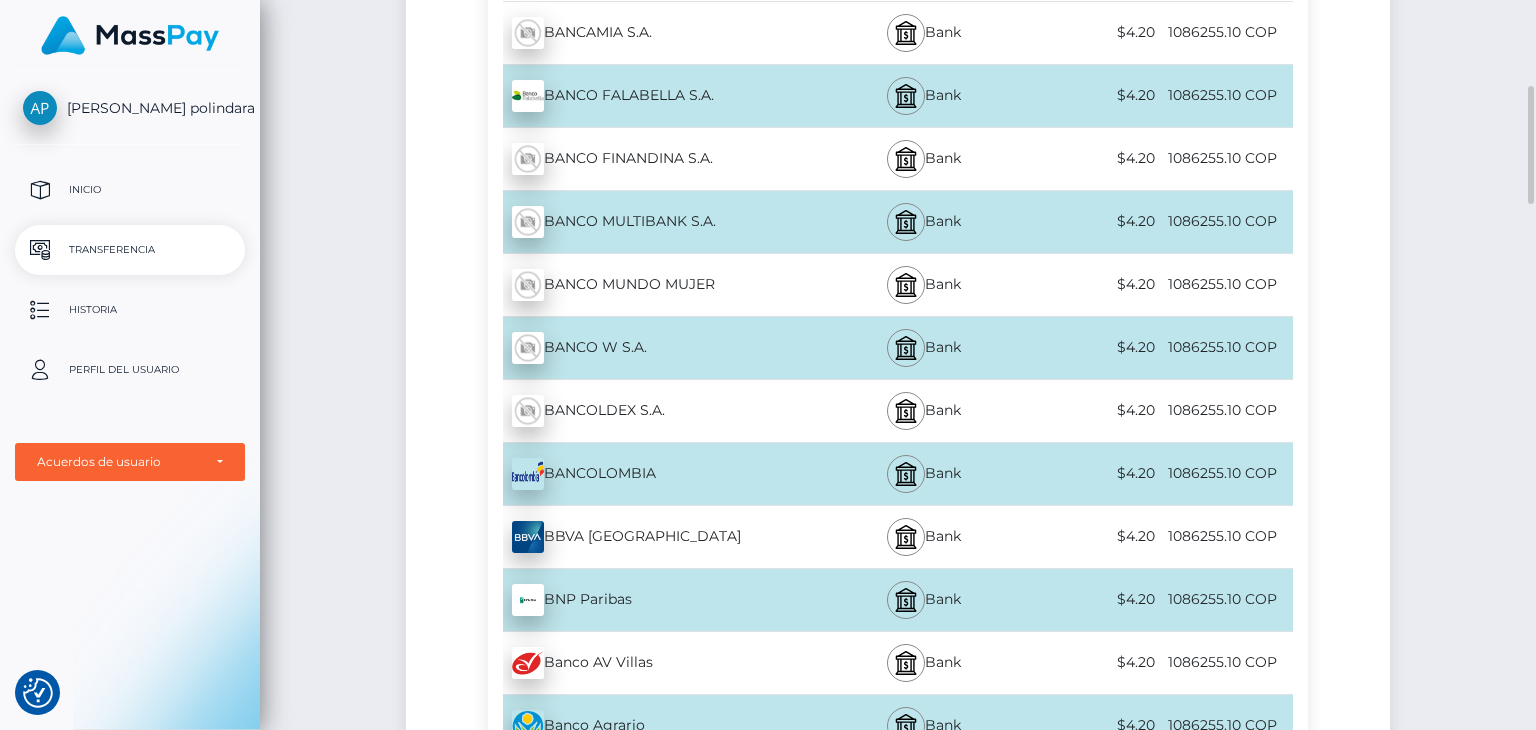 scroll, scrollTop: 634, scrollLeft: 0, axis: vertical 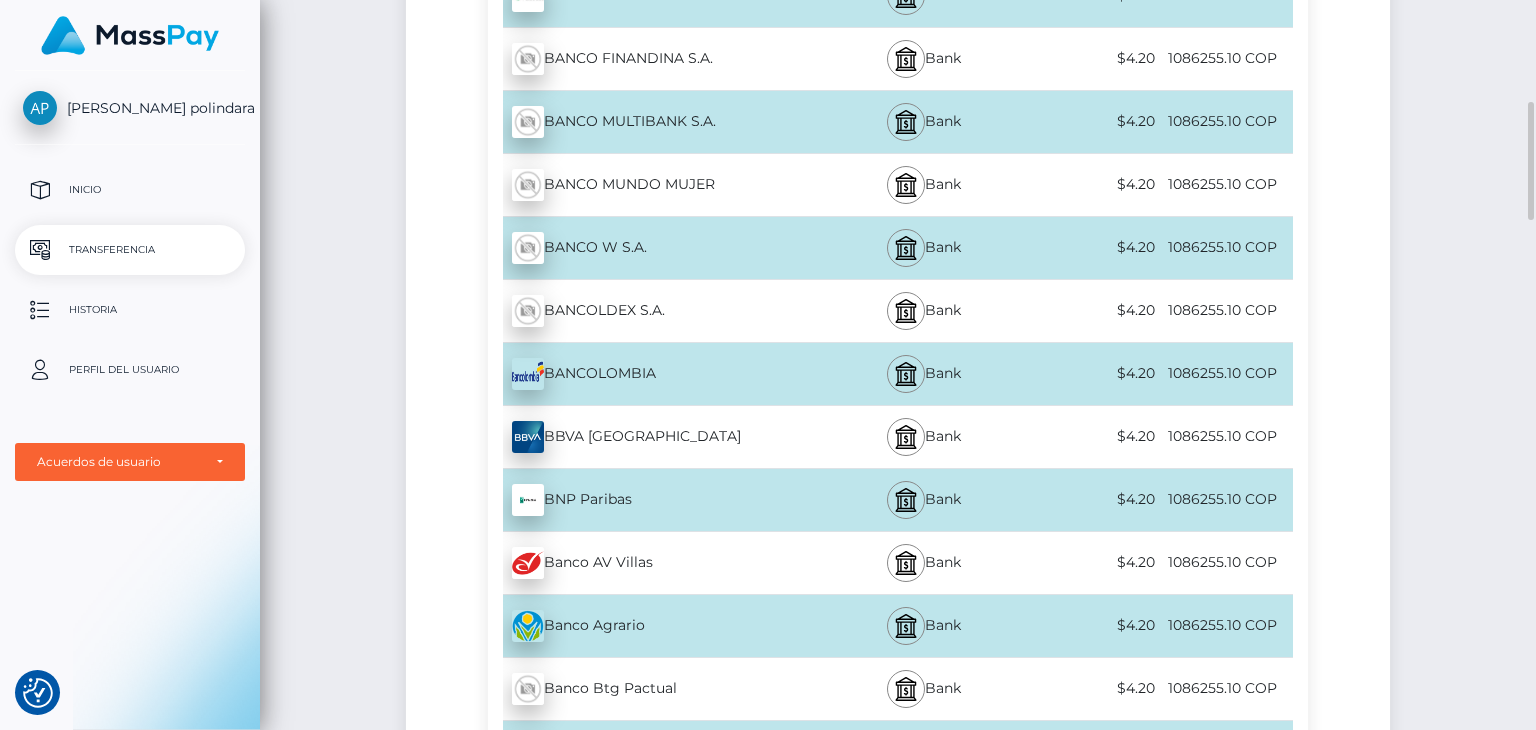 click on "Banco AV Villas  - COP" at bounding box center [655, 563] 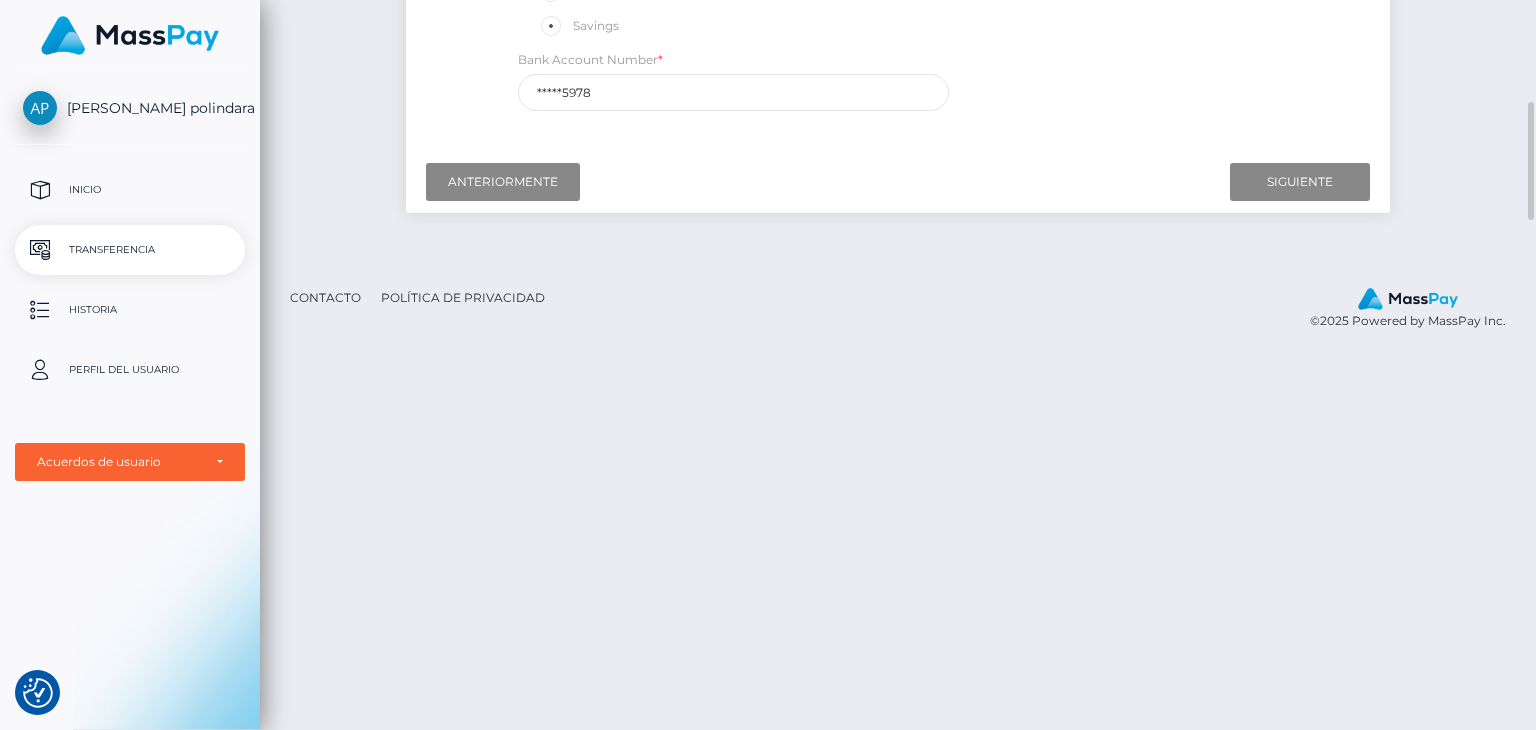 scroll, scrollTop: 234, scrollLeft: 0, axis: vertical 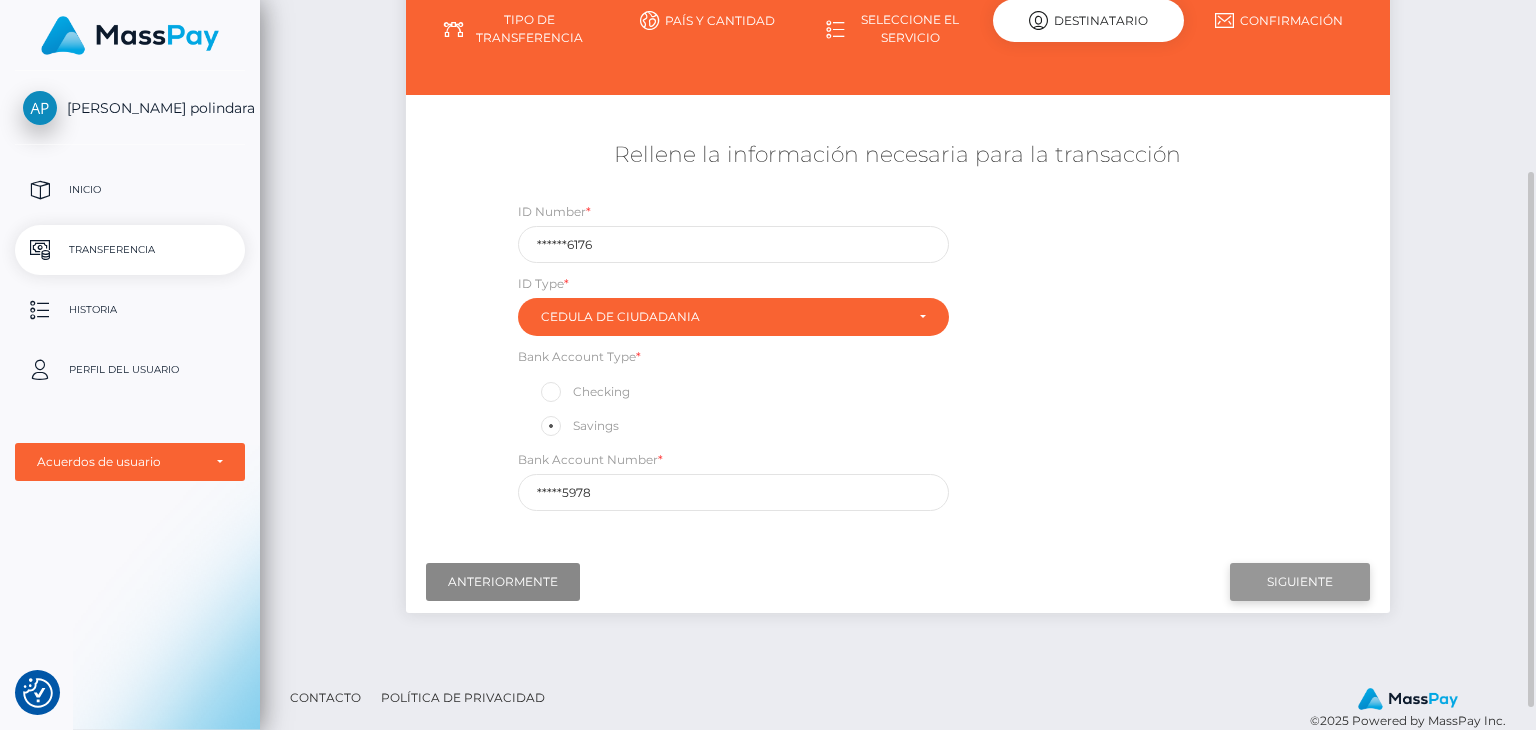 click on "Siguiente" at bounding box center (1300, 582) 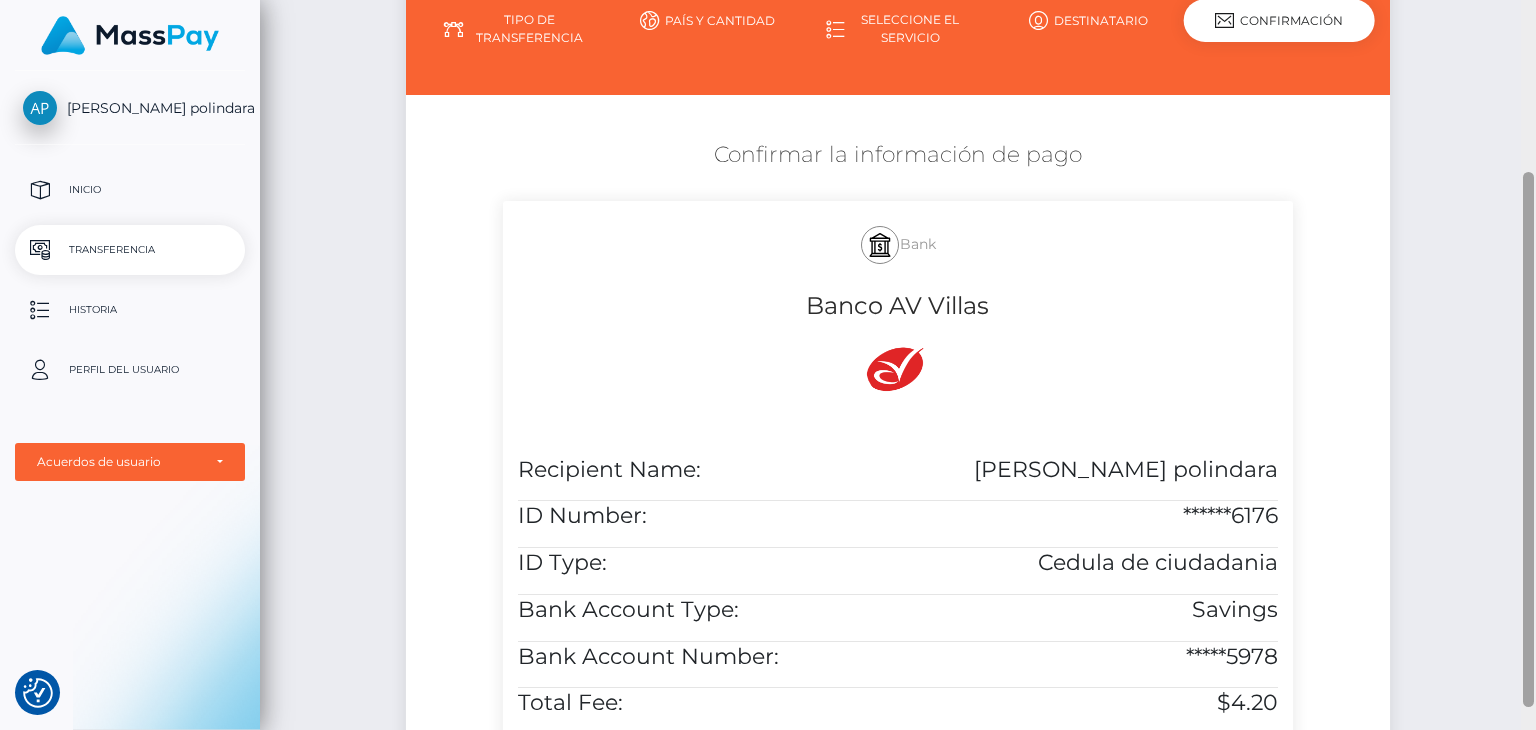 scroll, scrollTop: 748, scrollLeft: 0, axis: vertical 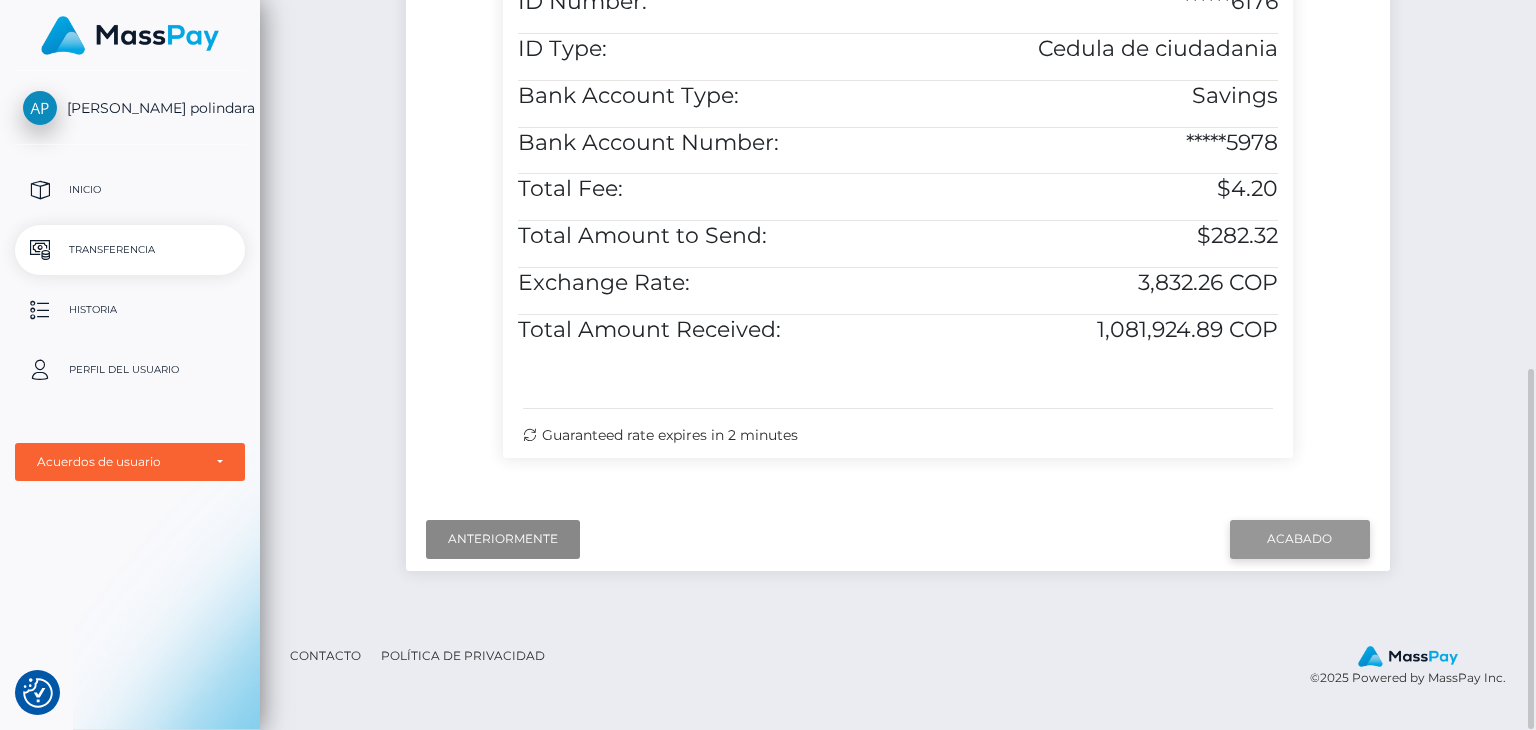 click on "Acabado" at bounding box center (1300, 539) 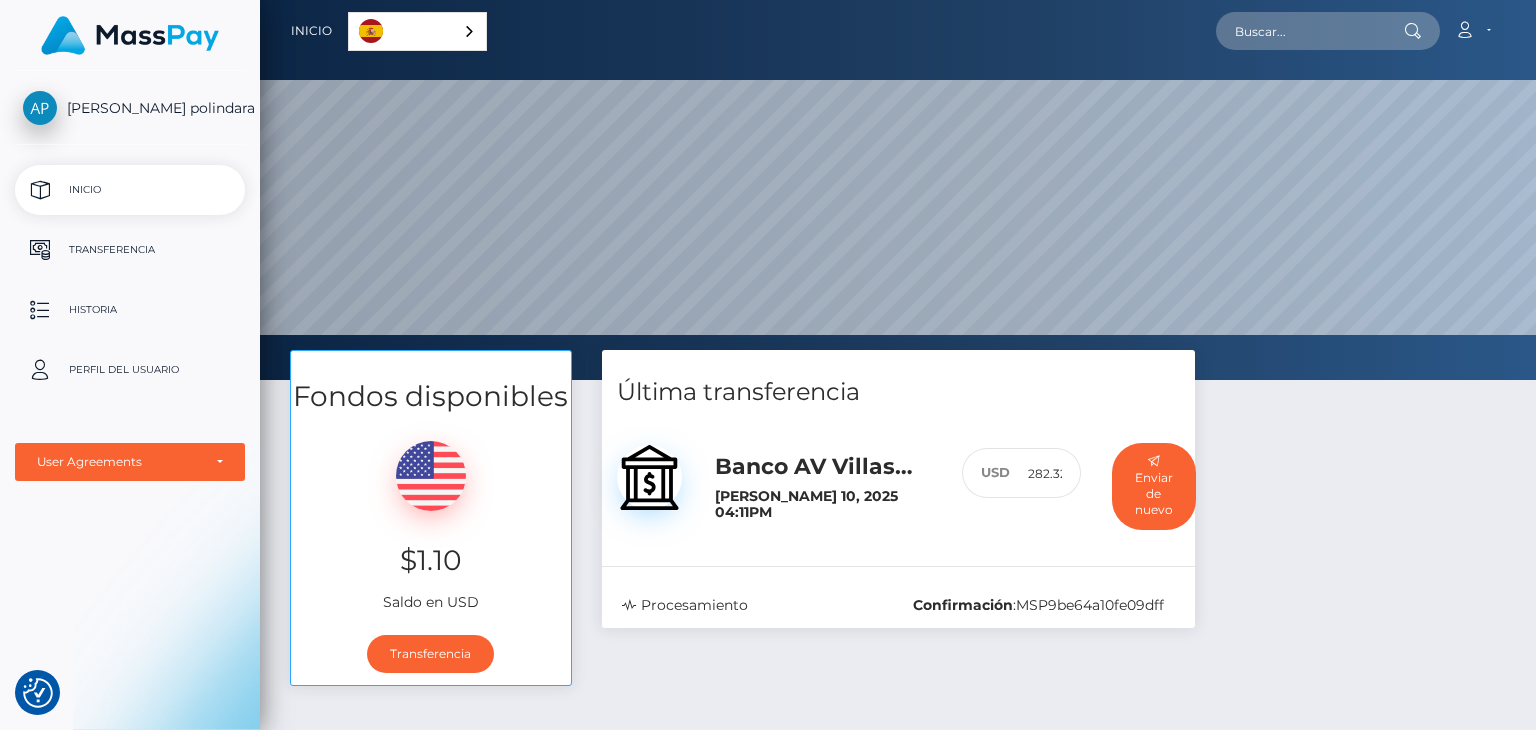 scroll, scrollTop: 0, scrollLeft: 0, axis: both 